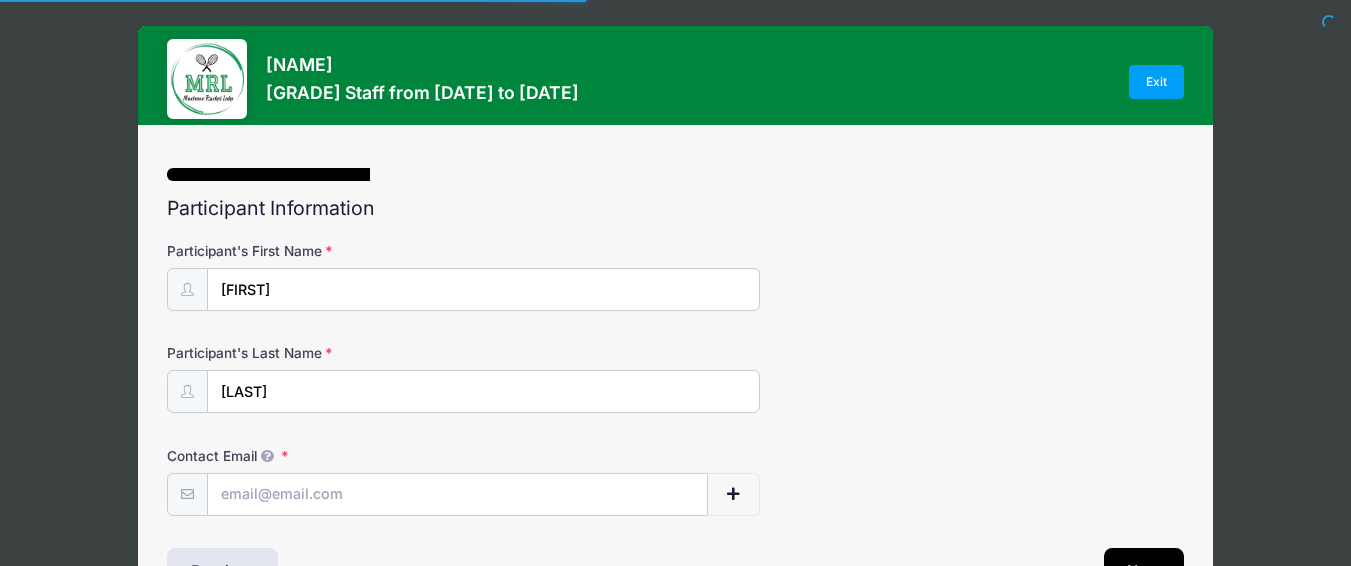 scroll, scrollTop: 0, scrollLeft: 0, axis: both 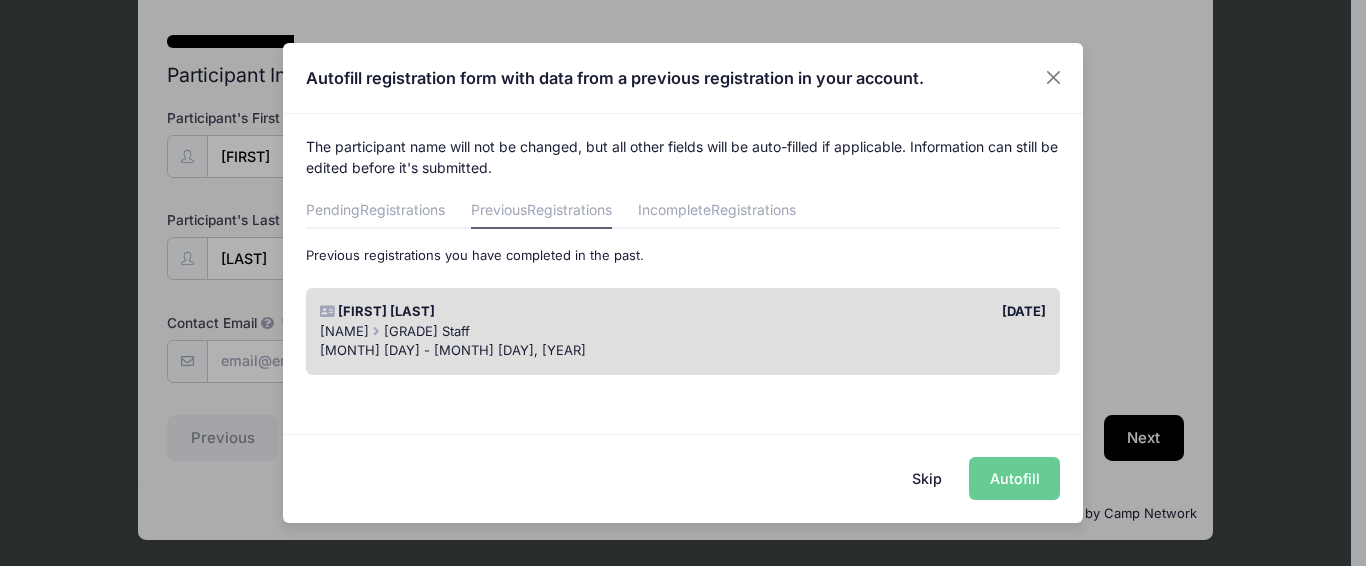 click on "Skip
Autofill" at bounding box center (683, 478) 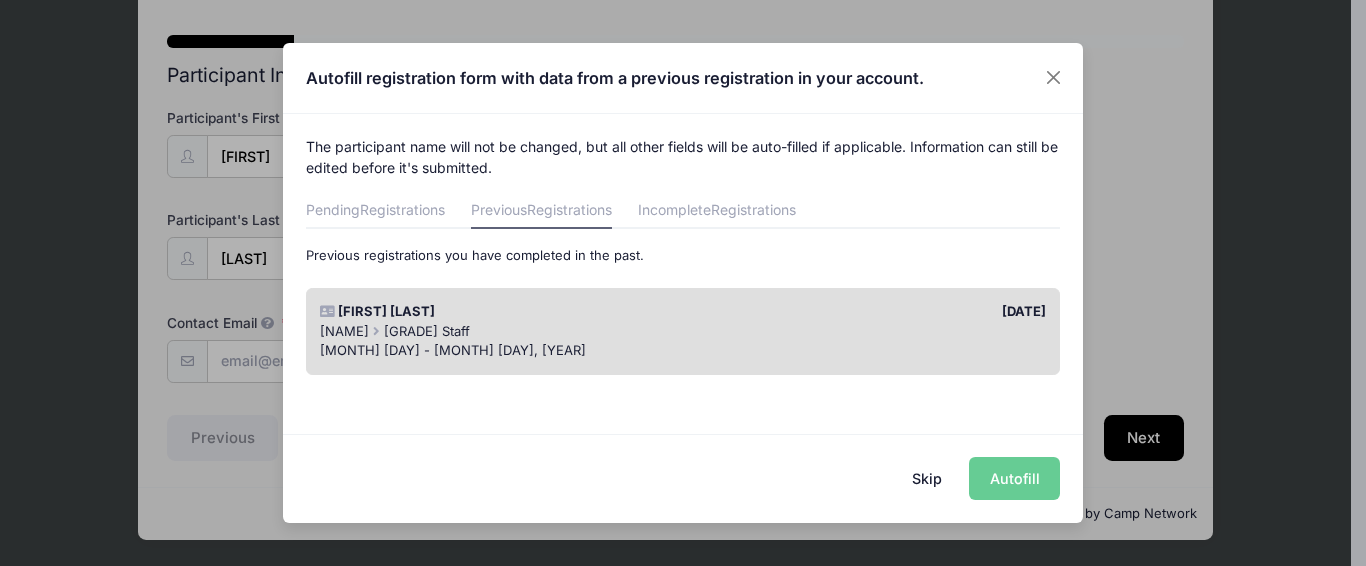 click on "[FIRST] [LAST]" at bounding box center [496, 312] 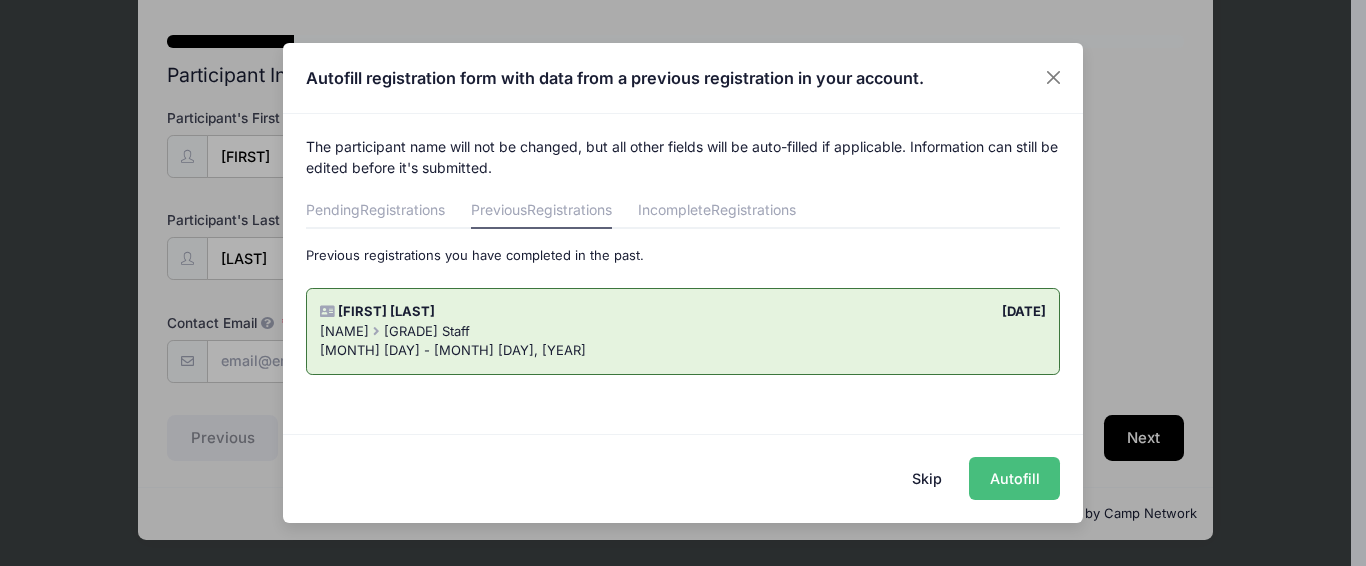click on "Autofill" at bounding box center [1014, 478] 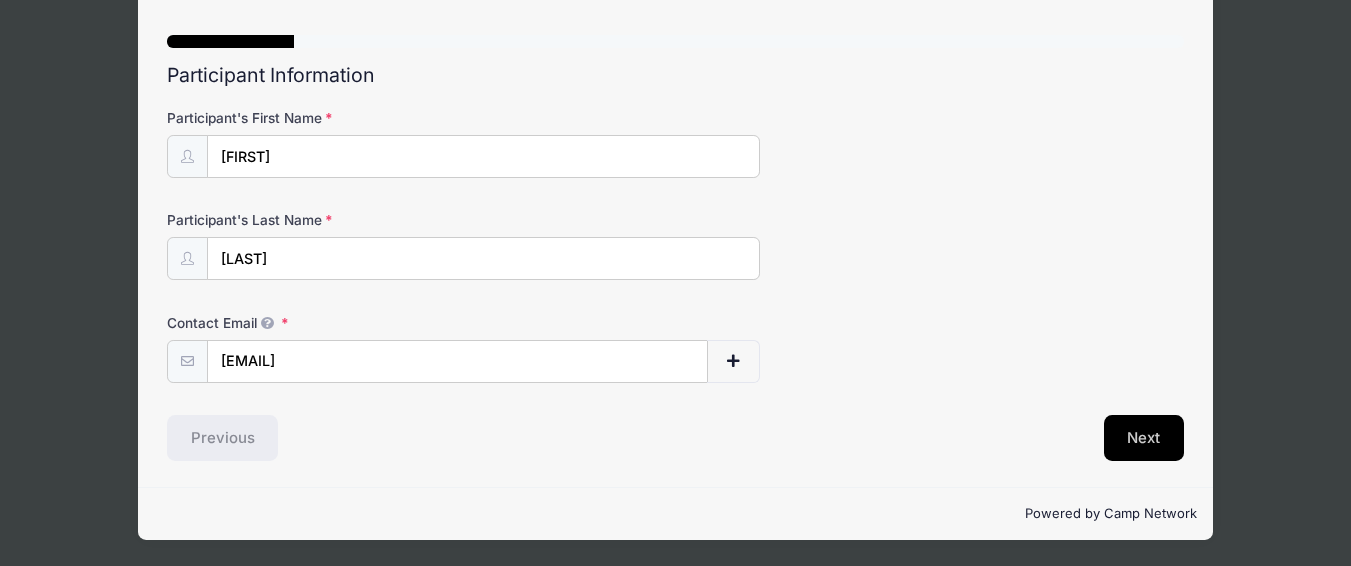click on "Next" at bounding box center (1144, 438) 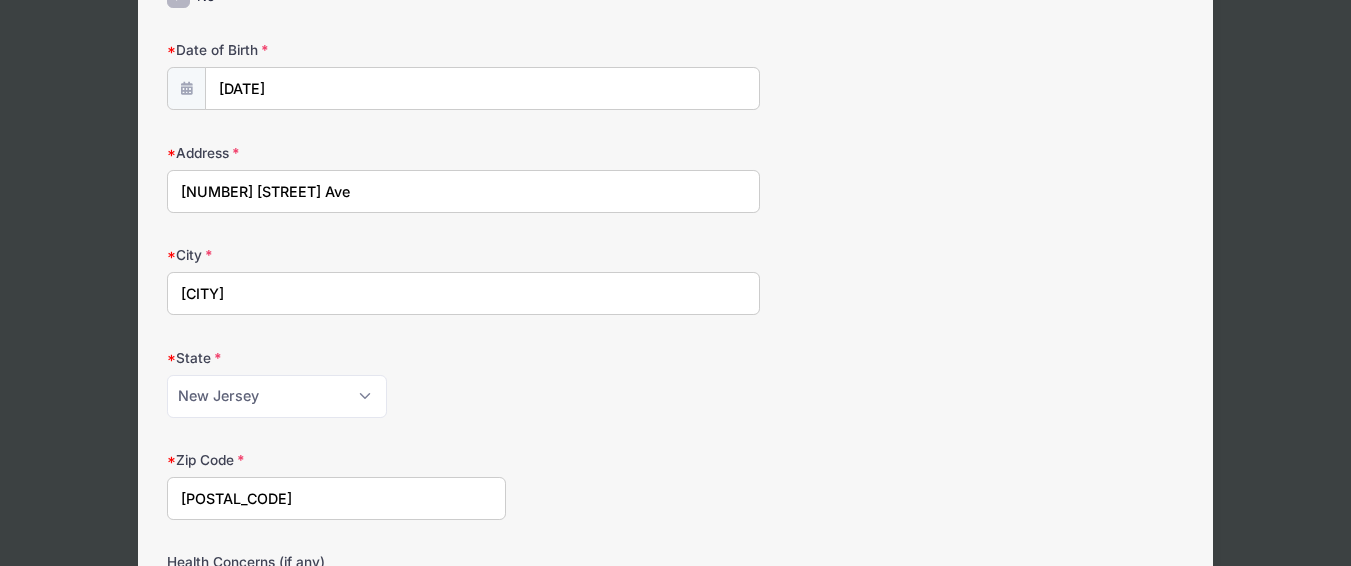 scroll, scrollTop: 307, scrollLeft: 0, axis: vertical 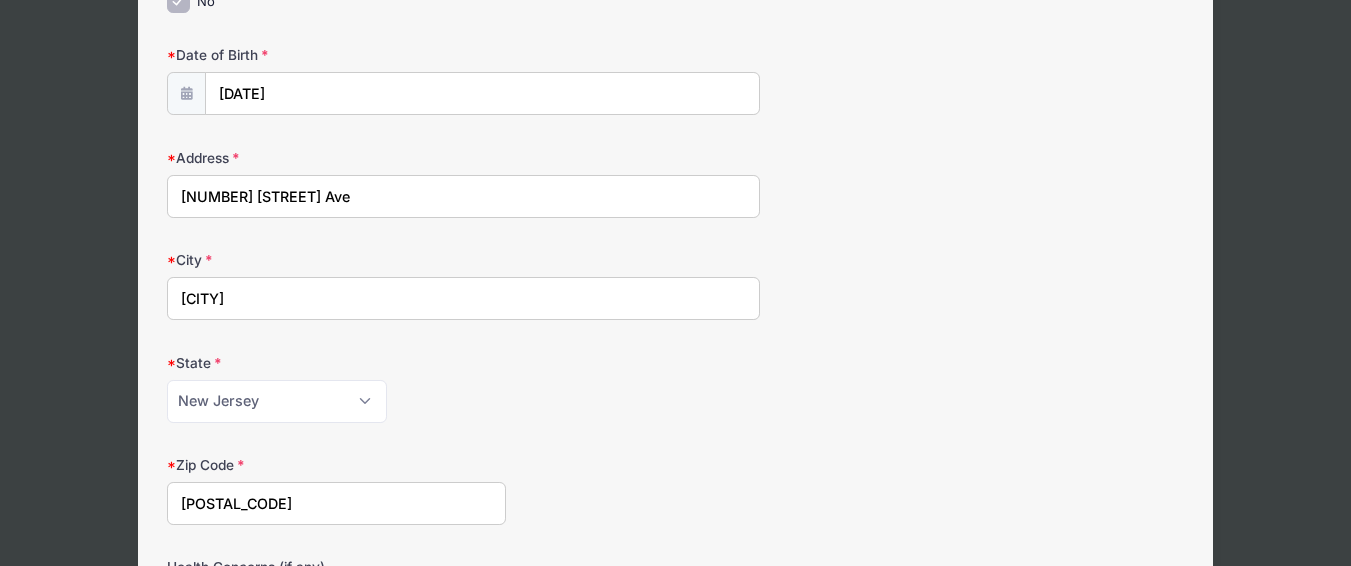 click on "[NUMBER] [STREET] Ave" at bounding box center [463, 196] 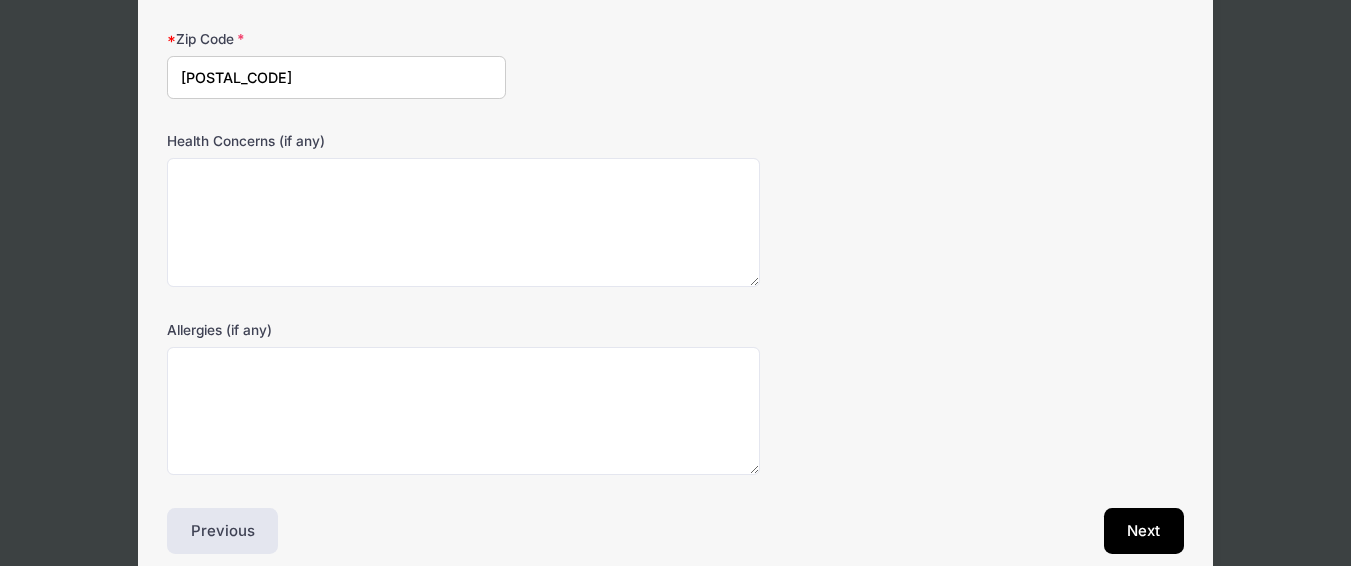 scroll, scrollTop: 826, scrollLeft: 0, axis: vertical 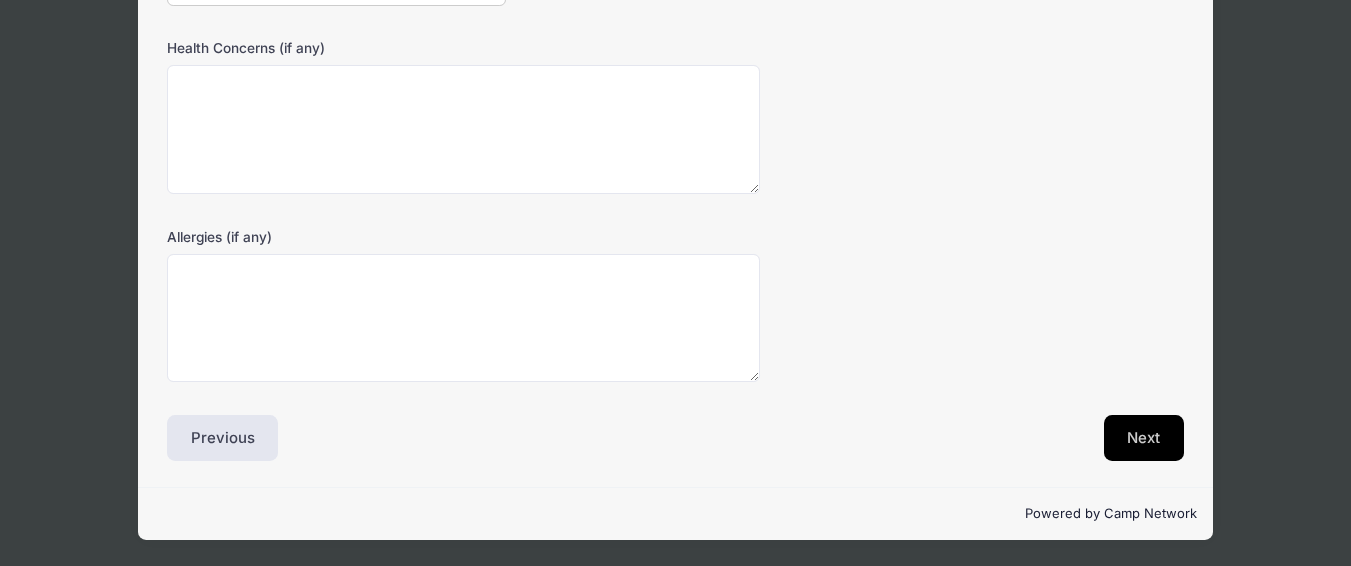 type on "[NUMBER] [STREET] Ave" 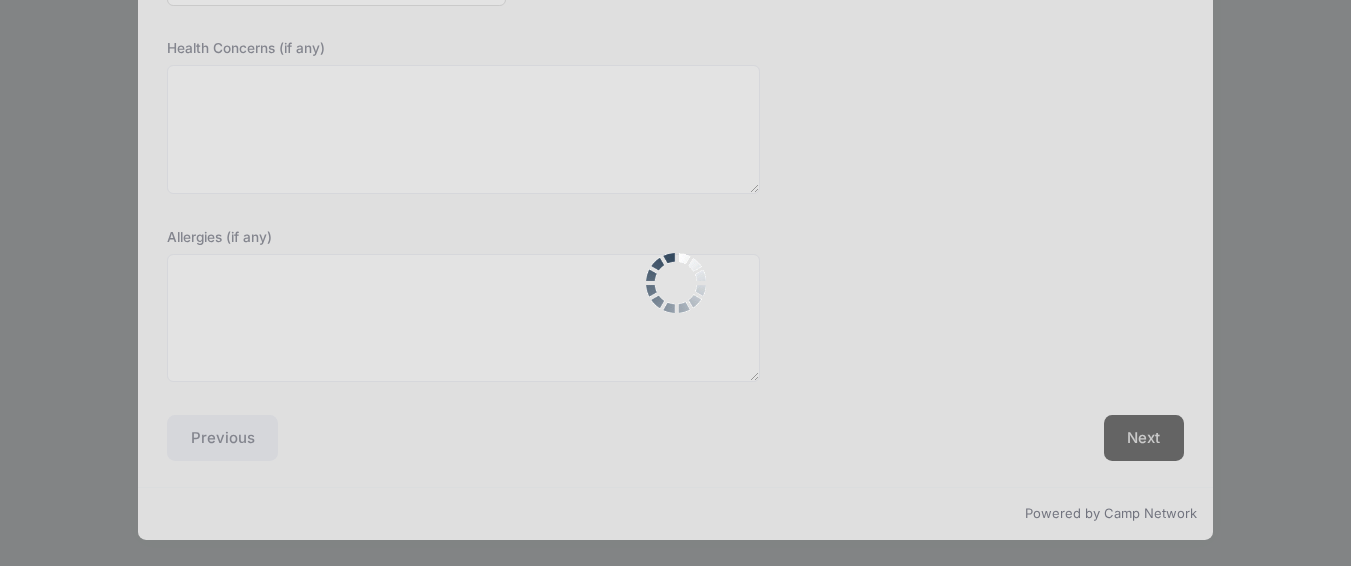 scroll, scrollTop: 0, scrollLeft: 0, axis: both 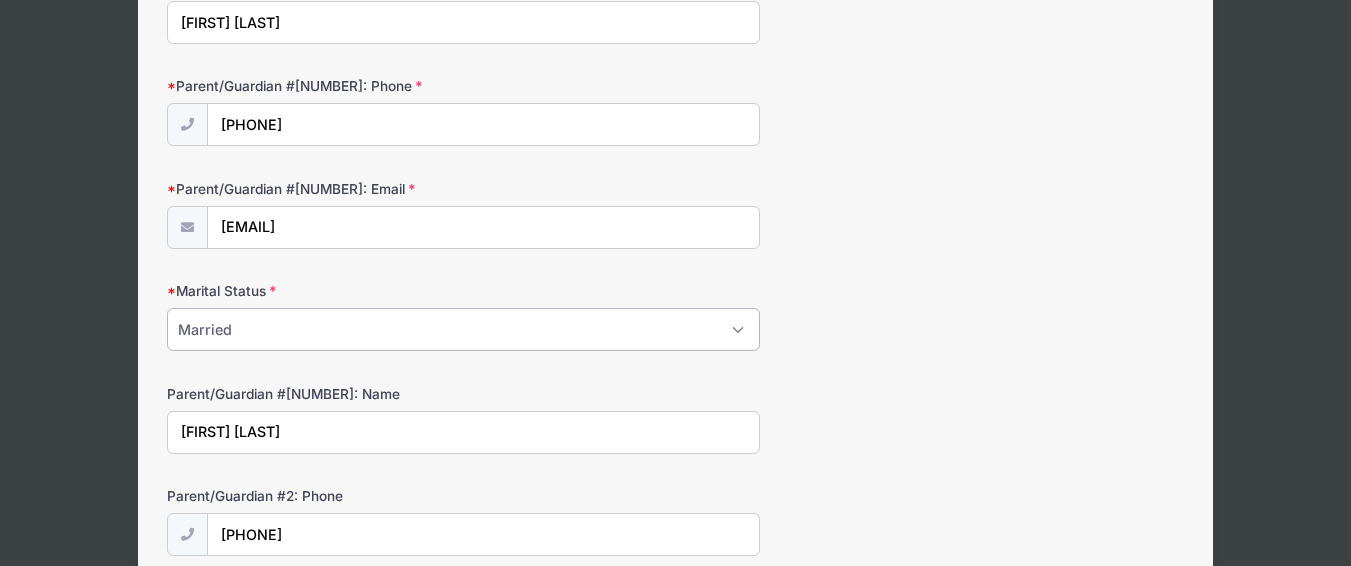 click on "Please Select Married
Divorced
Widowed
Separated" at bounding box center (463, 329) 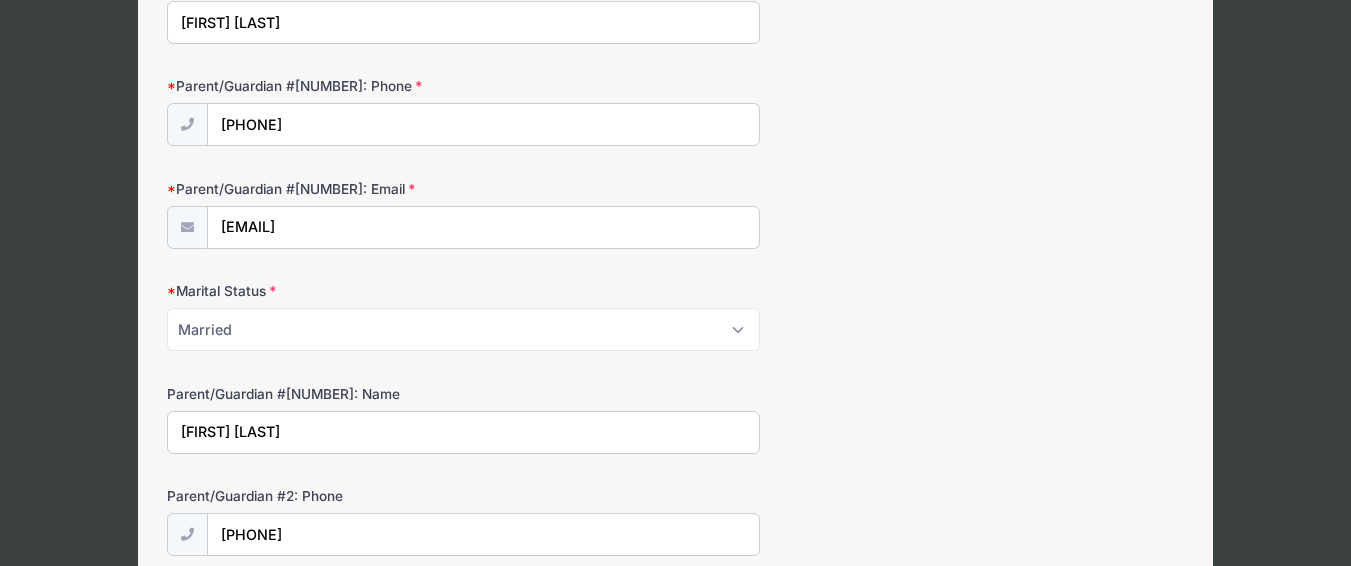 click on "Parent/Guardian #[NUMBER]: Name
[FIRST] [LAST]
Parent/Guardian #[NUMBER]: Phone
[PHONE]
Parent/Guardian #[NUMBER]: Email
[EMAIL]
Marital Status
Married" at bounding box center [675, 316] 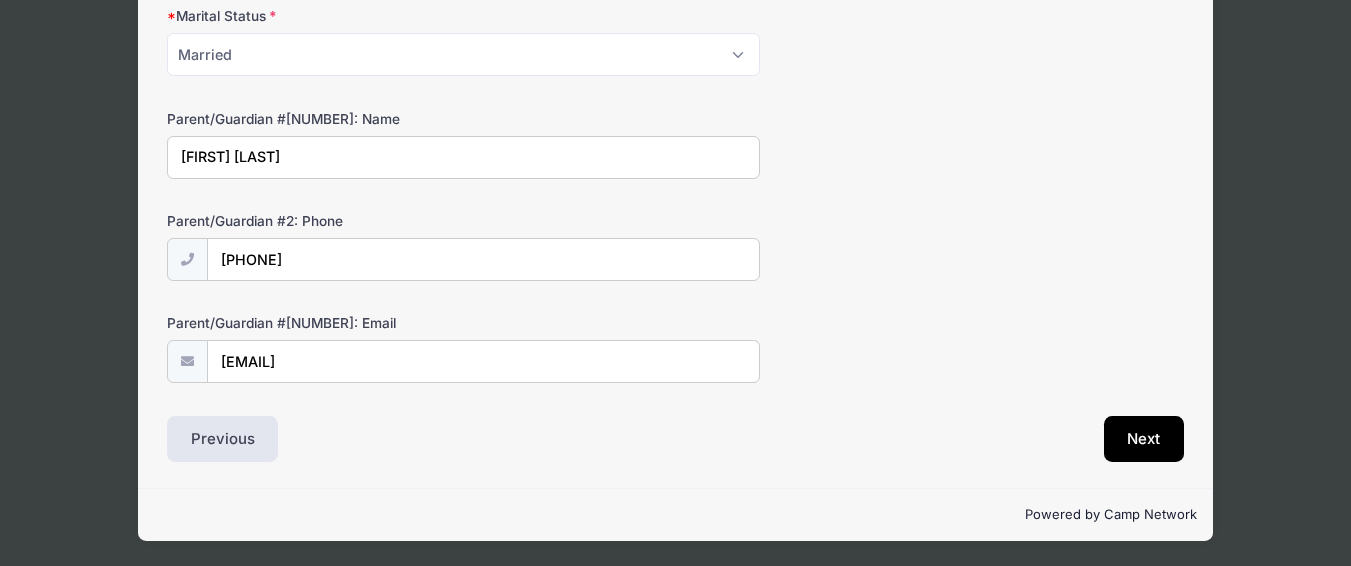 scroll, scrollTop: 543, scrollLeft: 0, axis: vertical 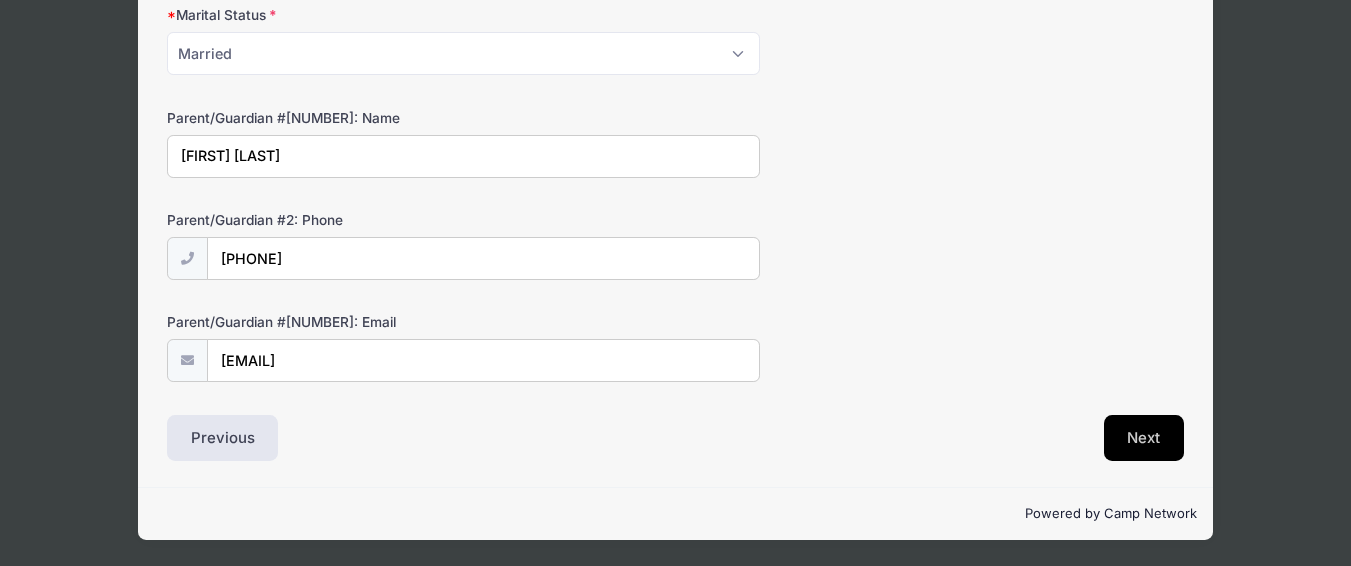 click on "Next" at bounding box center (1144, 438) 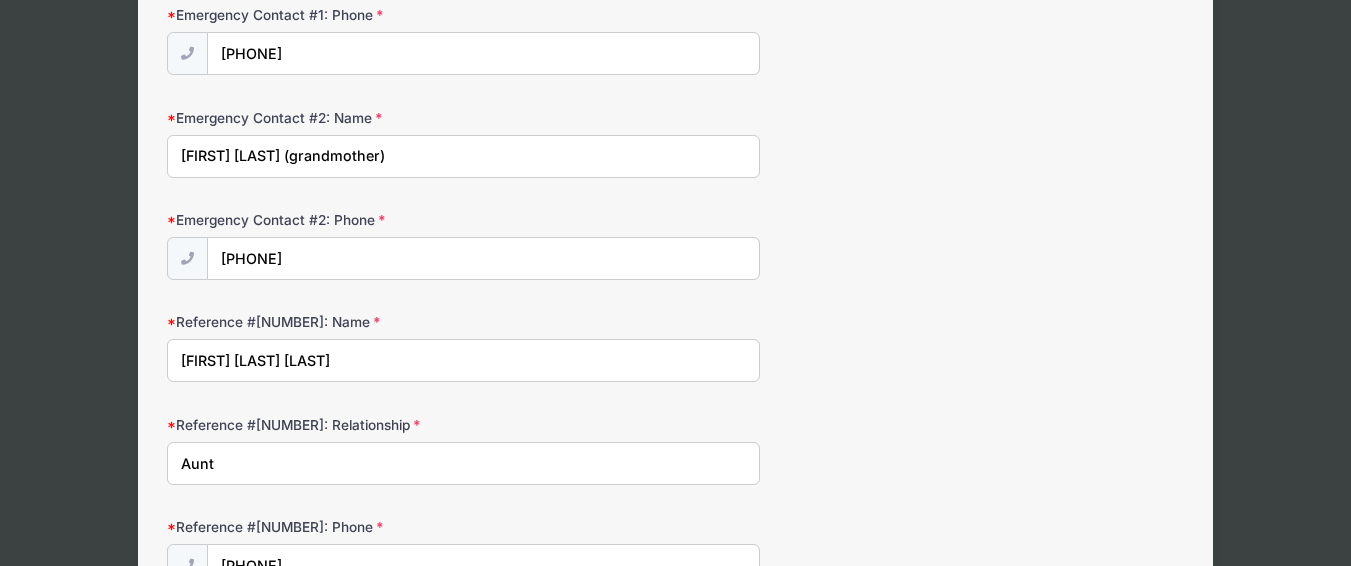 scroll, scrollTop: 528, scrollLeft: 0, axis: vertical 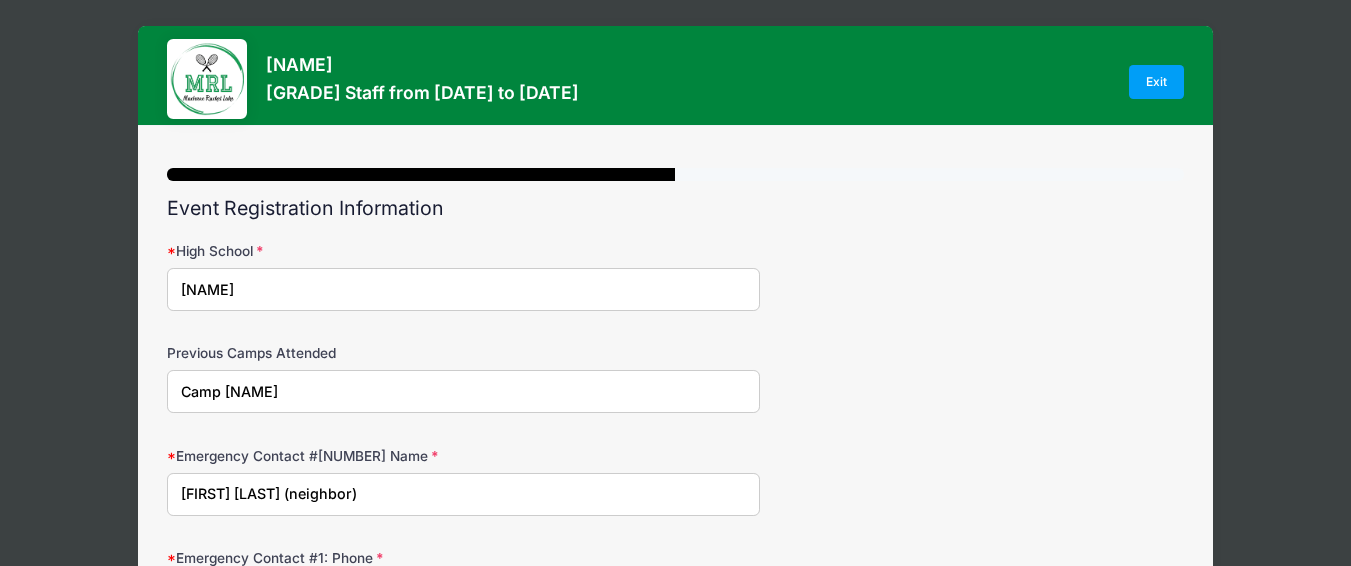 click on "Camp [NAME]" at bounding box center [463, 391] 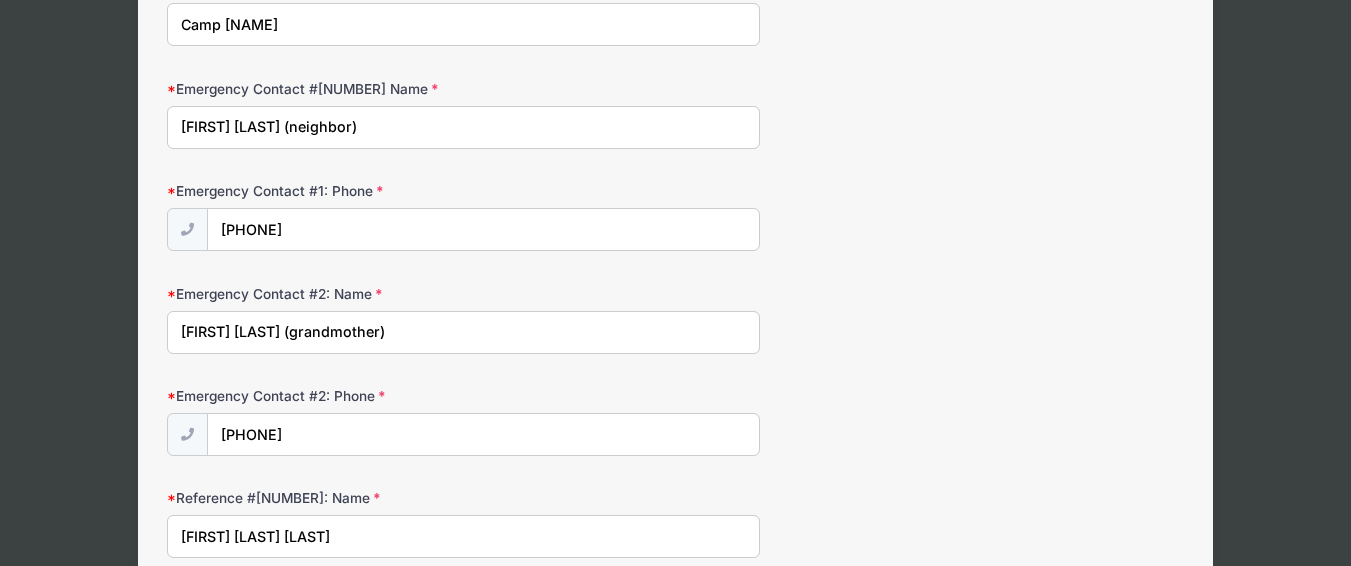 scroll, scrollTop: 467, scrollLeft: 0, axis: vertical 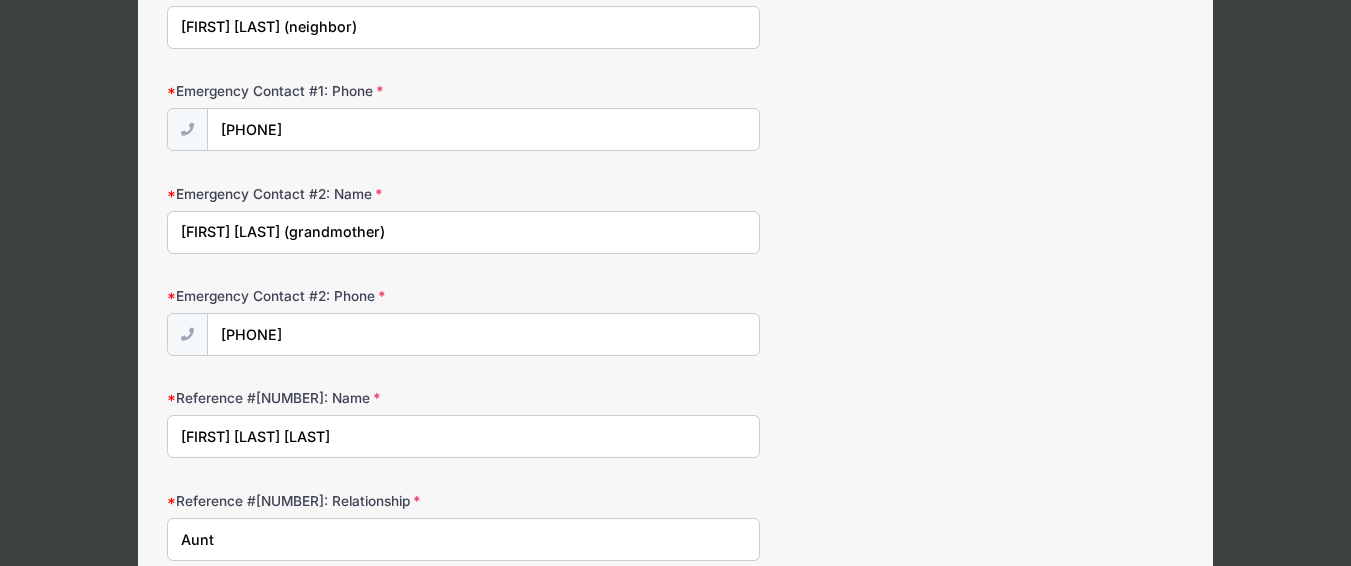 type on "Camp [NAME]" 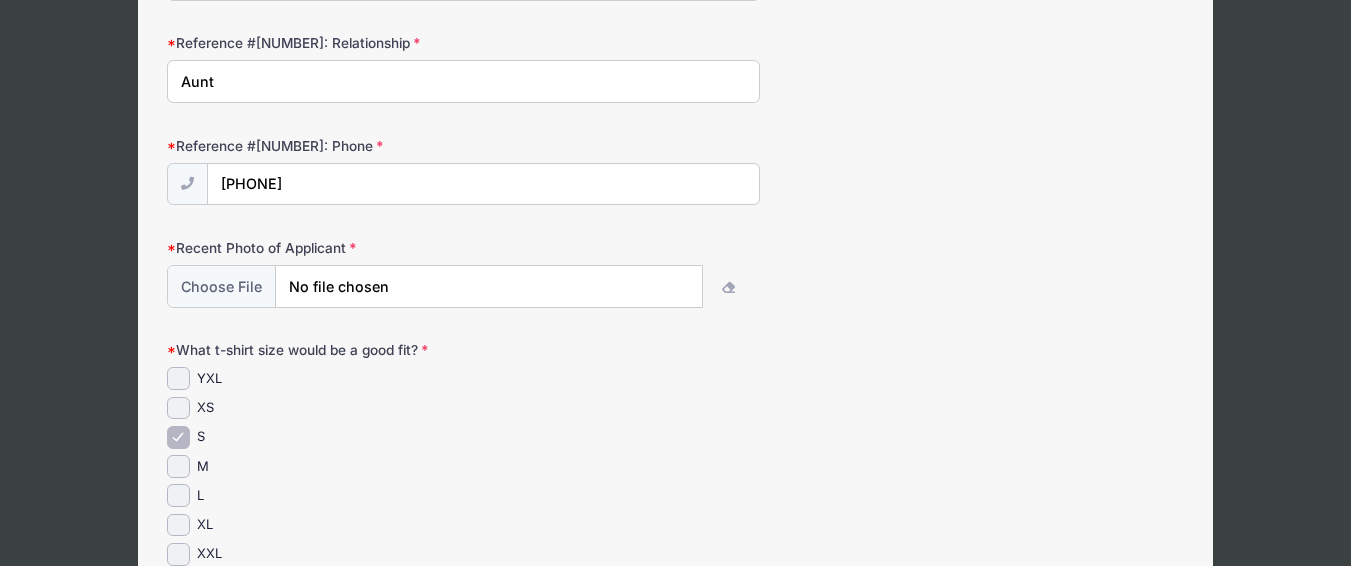 scroll, scrollTop: 1233, scrollLeft: 0, axis: vertical 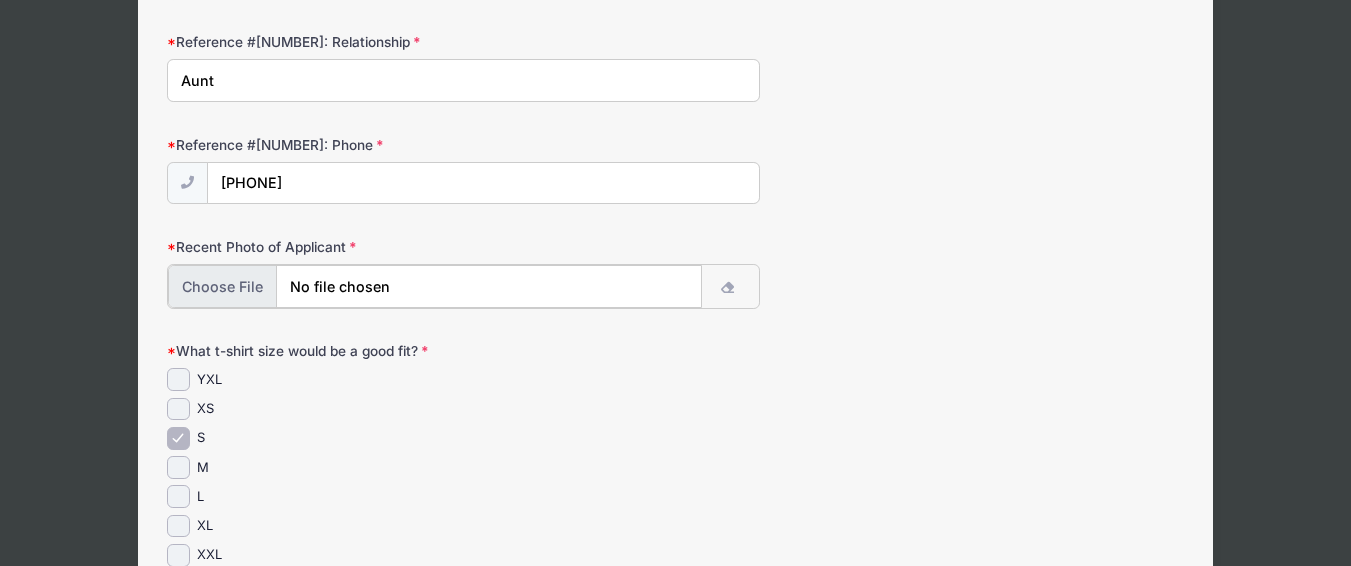 click at bounding box center [435, 286] 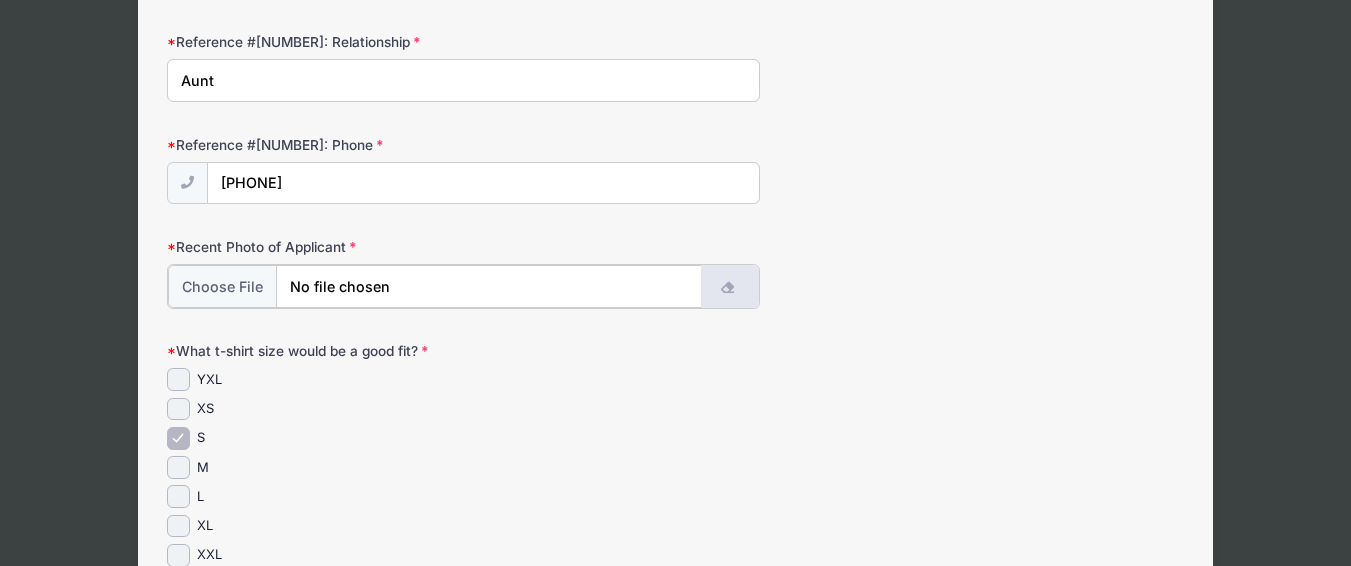 click at bounding box center (730, 286) 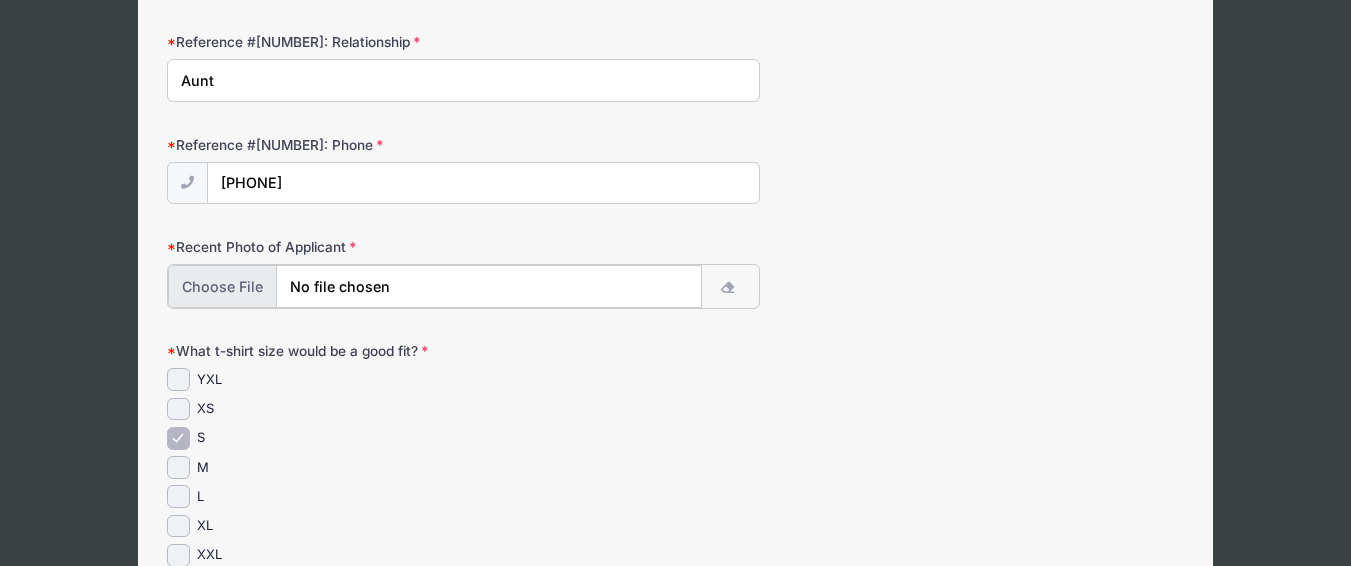 click at bounding box center (435, 286) 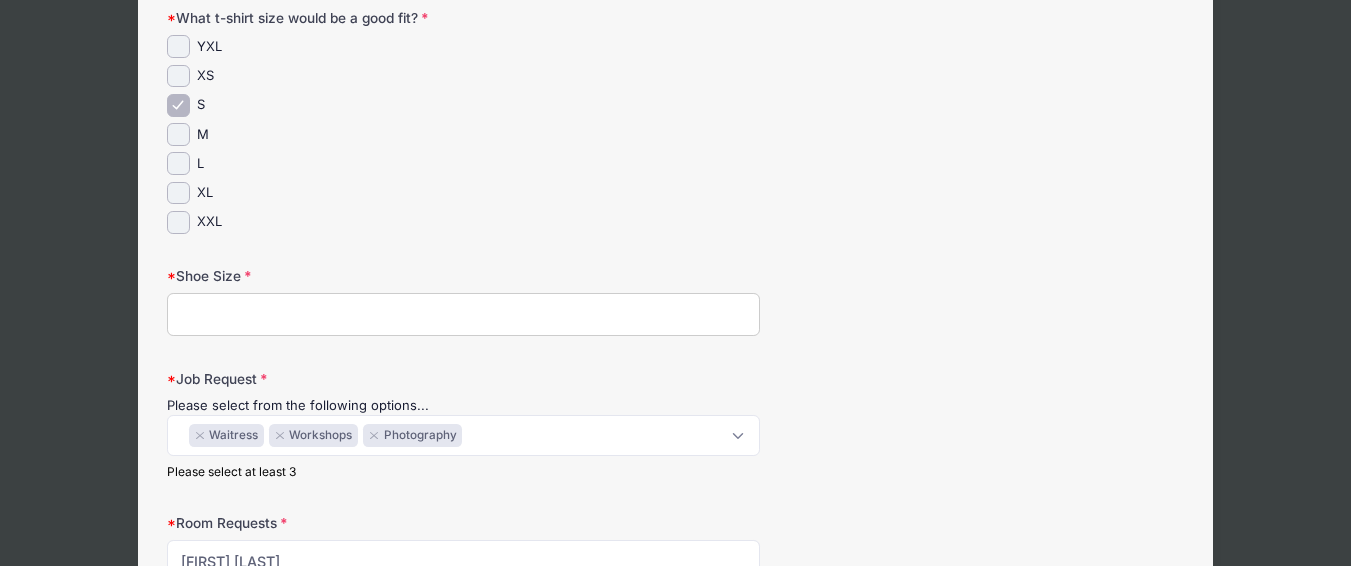 scroll, scrollTop: 1567, scrollLeft: 0, axis: vertical 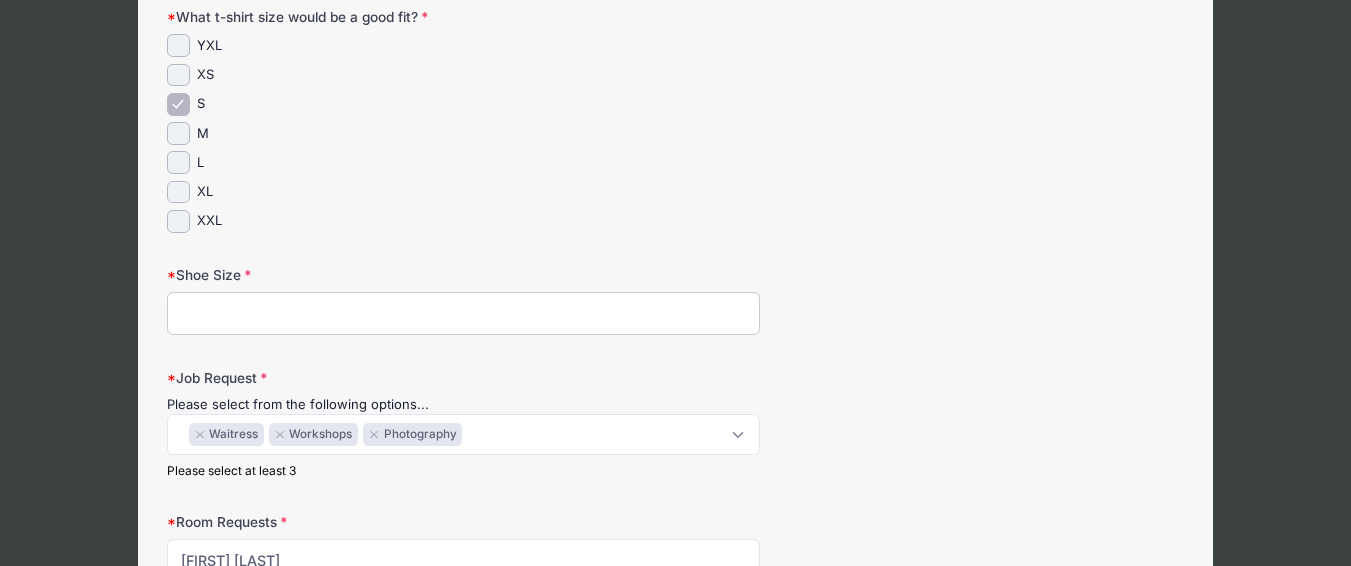 click on "Shoe Size" at bounding box center (463, 313) 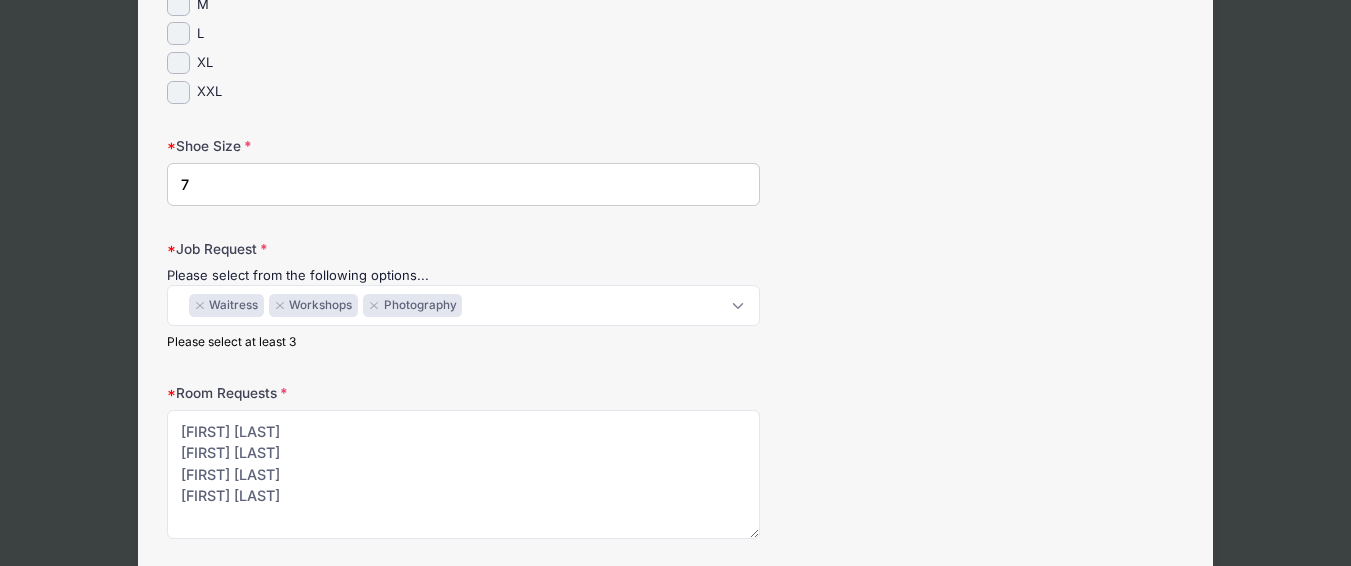 scroll, scrollTop: 1738, scrollLeft: 0, axis: vertical 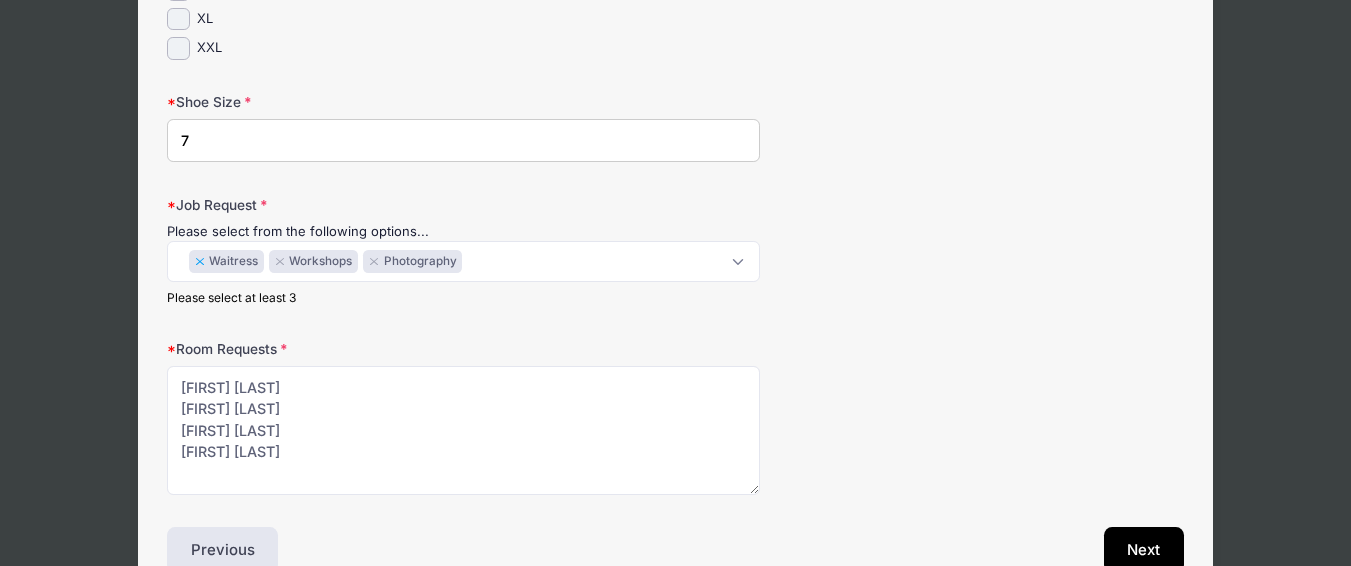 type on "7" 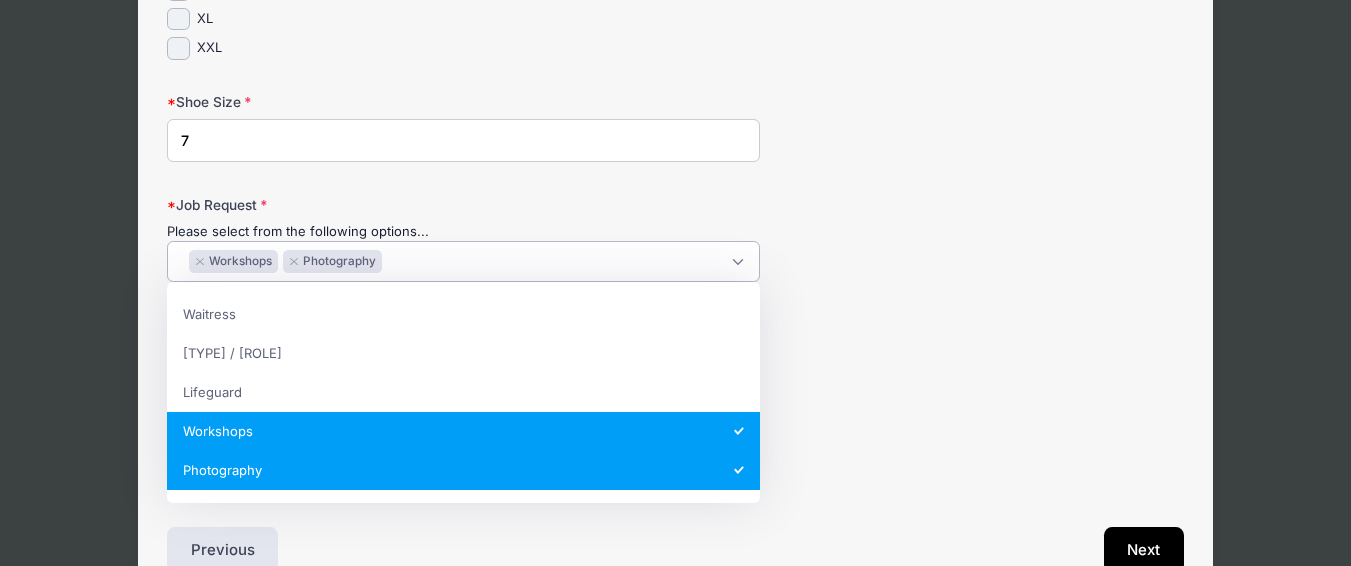 scroll, scrollTop: 1, scrollLeft: 0, axis: vertical 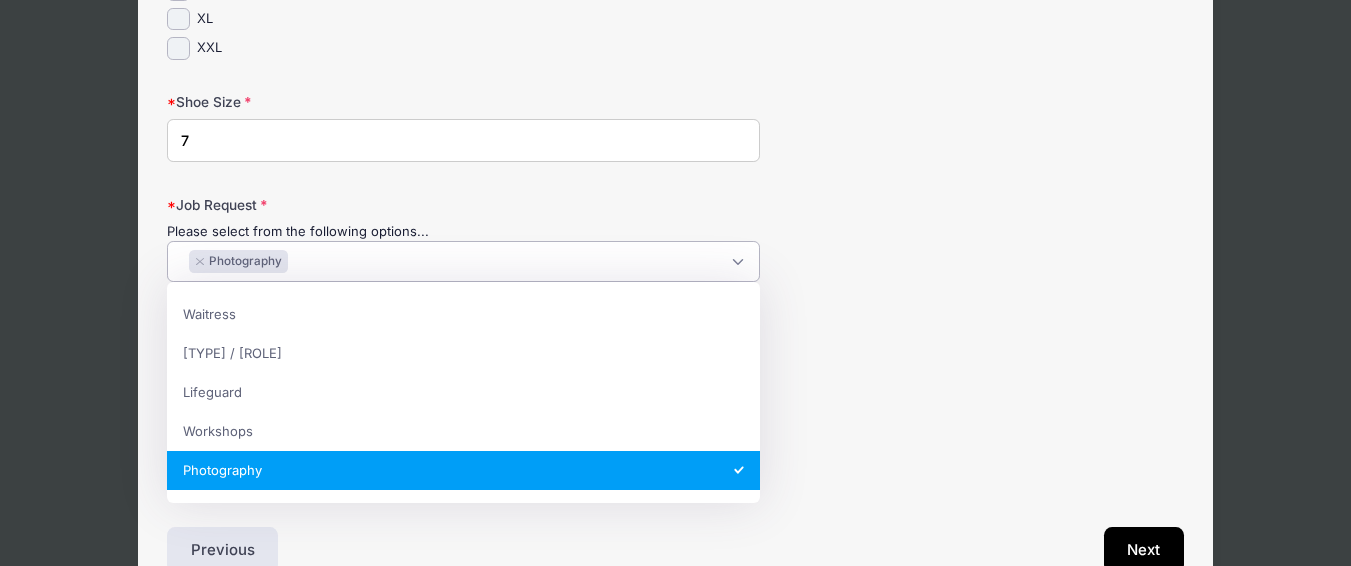 click on "×" at bounding box center [200, 262] 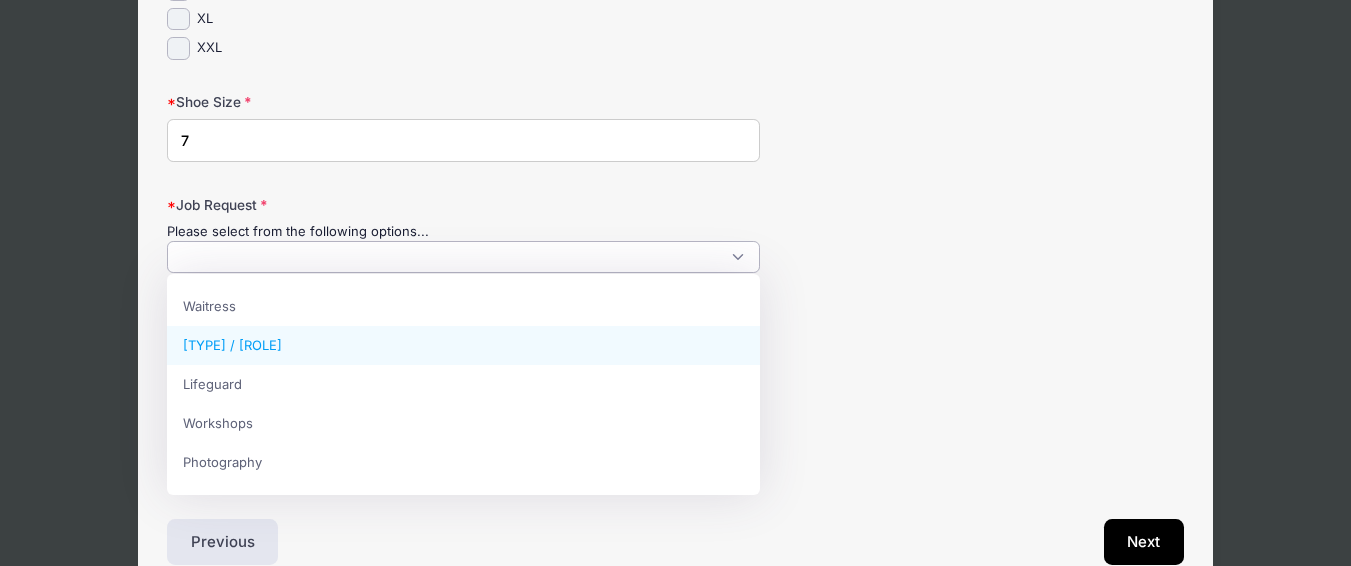 select on "[TYPE] / [ROLE]" 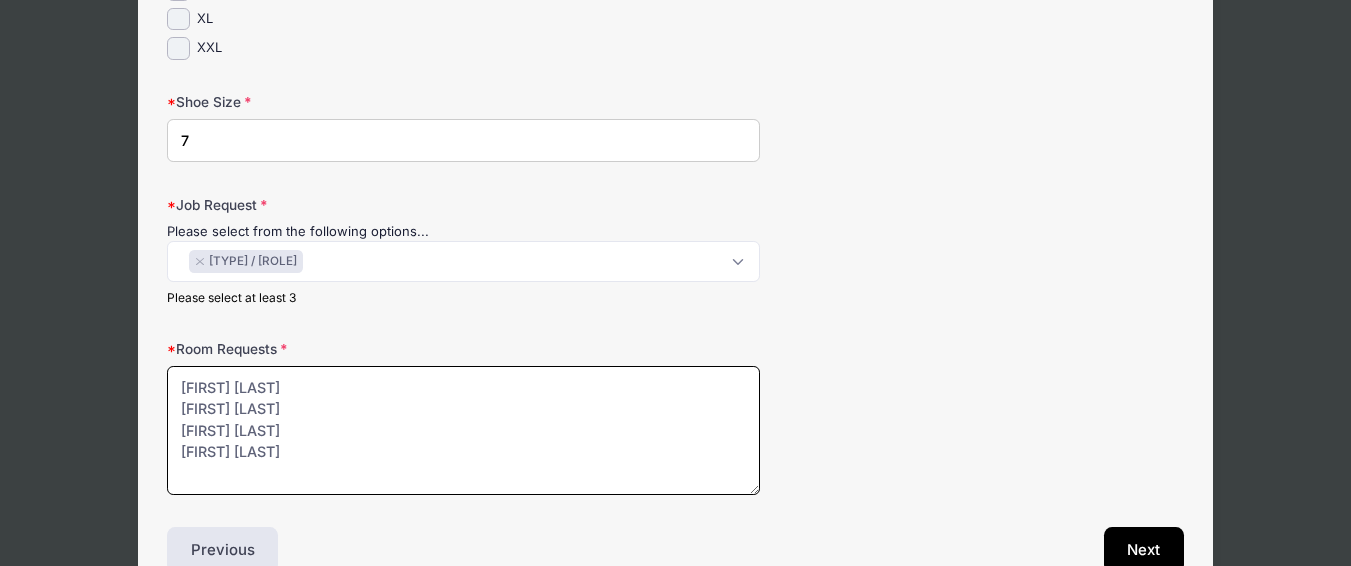 click on "[FIRST] [LAST]
[FIRST] [LAST]
[FIRST] [LAST]
[FIRST] [LAST]" at bounding box center (463, 430) 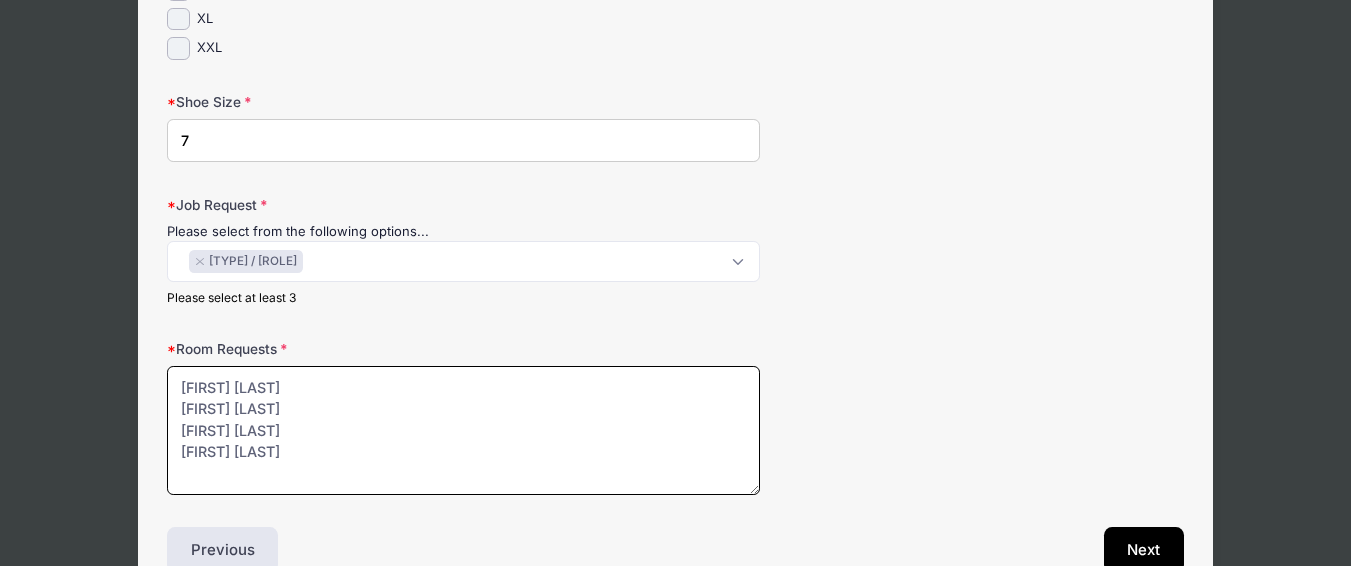 click on "[FIRST] [LAST]
[FIRST] [LAST]
[FIRST] [LAST]
[FIRST] [LAST]" at bounding box center [463, 430] 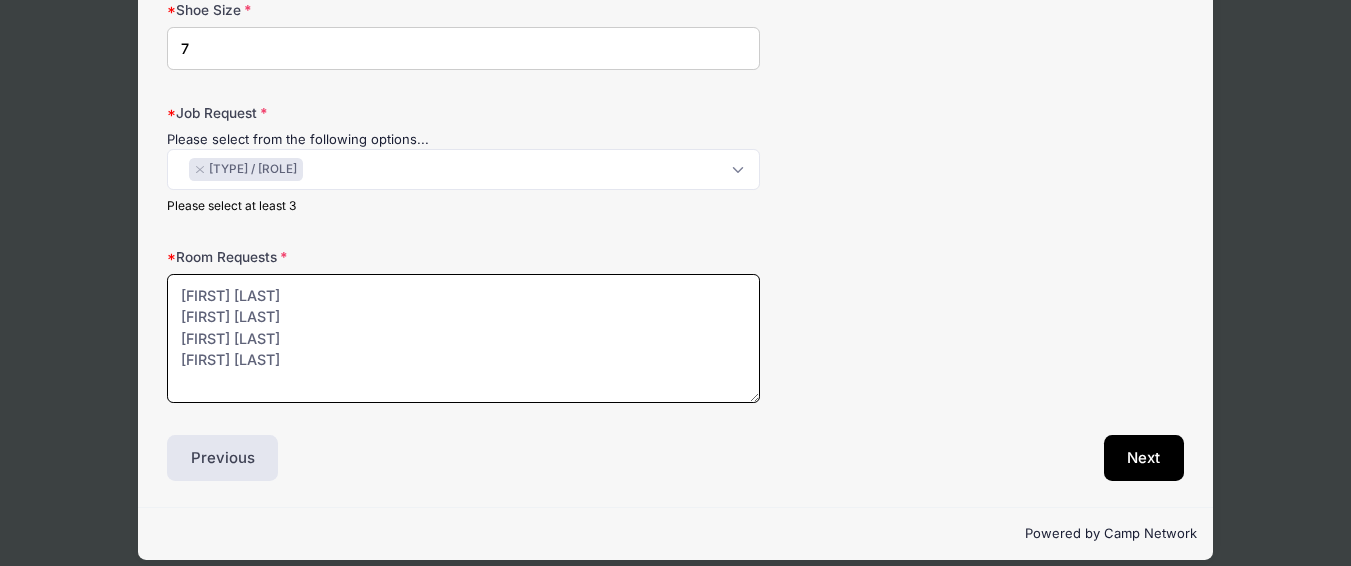 scroll, scrollTop: 1850, scrollLeft: 0, axis: vertical 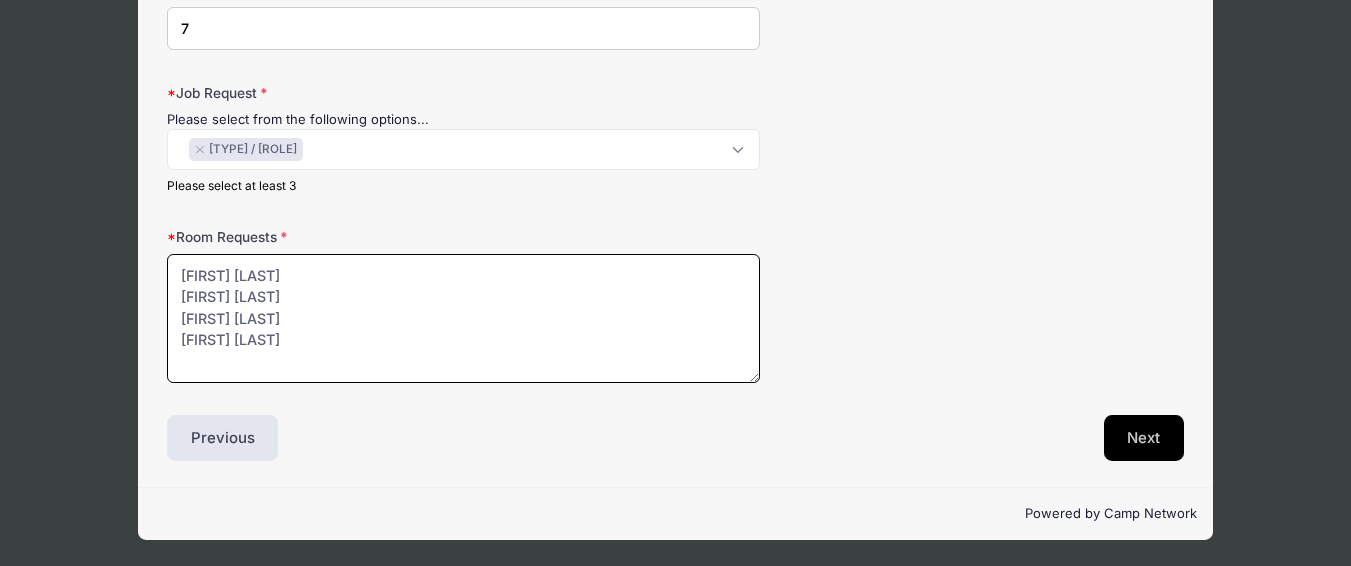 type on "[FIRST] [LAST]
[FIRST] [LAST]
[FIRST] [LAST]
[FIRST] [LAST]" 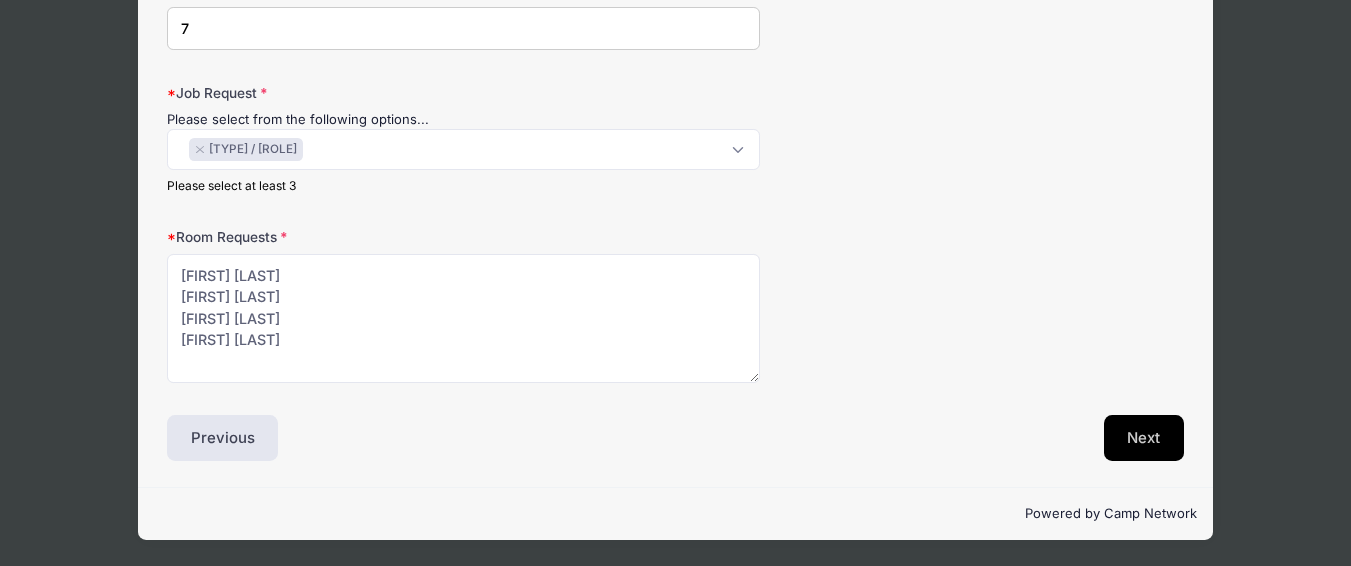 click on "Next" at bounding box center [1144, 438] 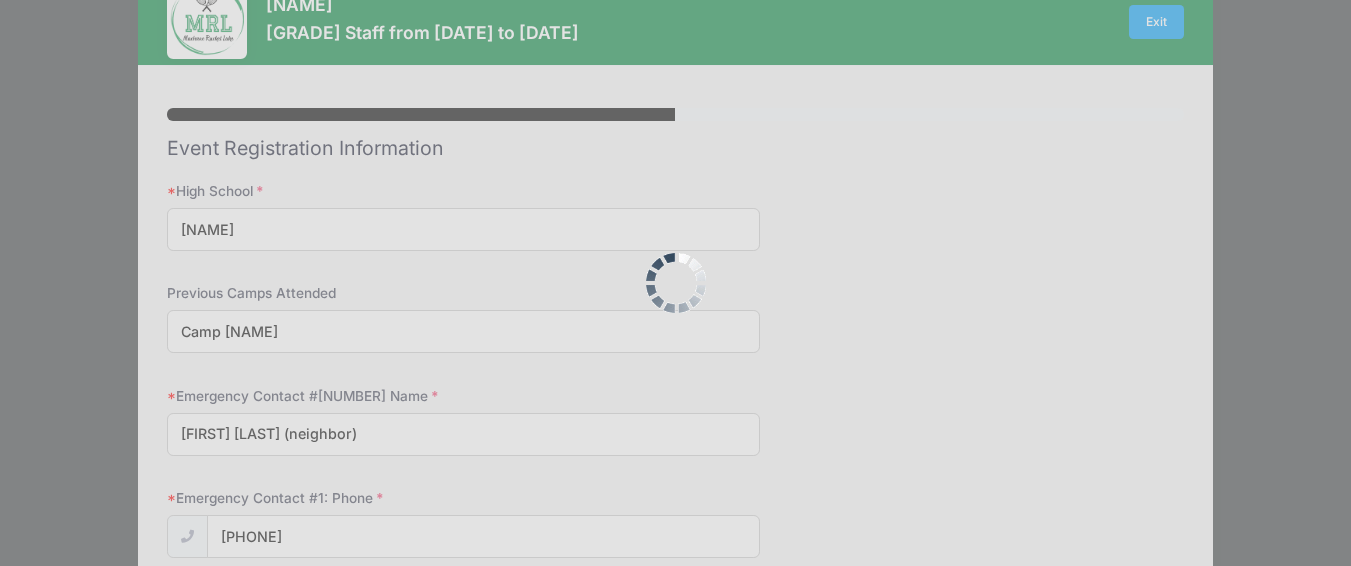 scroll, scrollTop: 0, scrollLeft: 0, axis: both 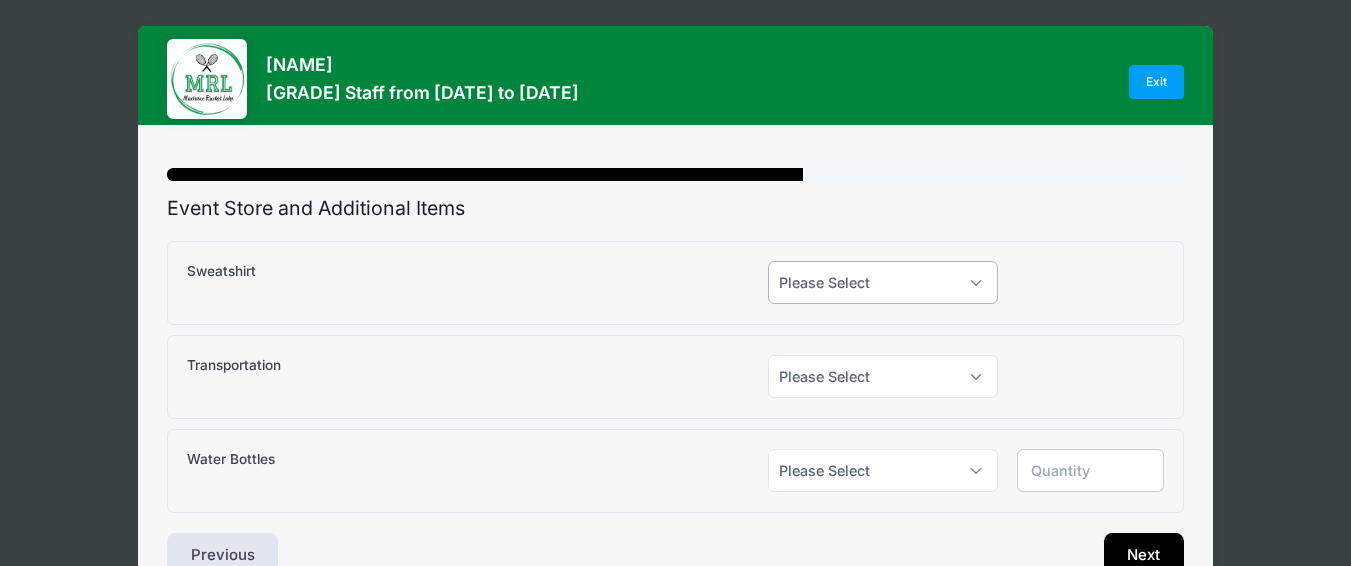 click on "Please Select Yes (+$25.00)
No" at bounding box center [882, 282] 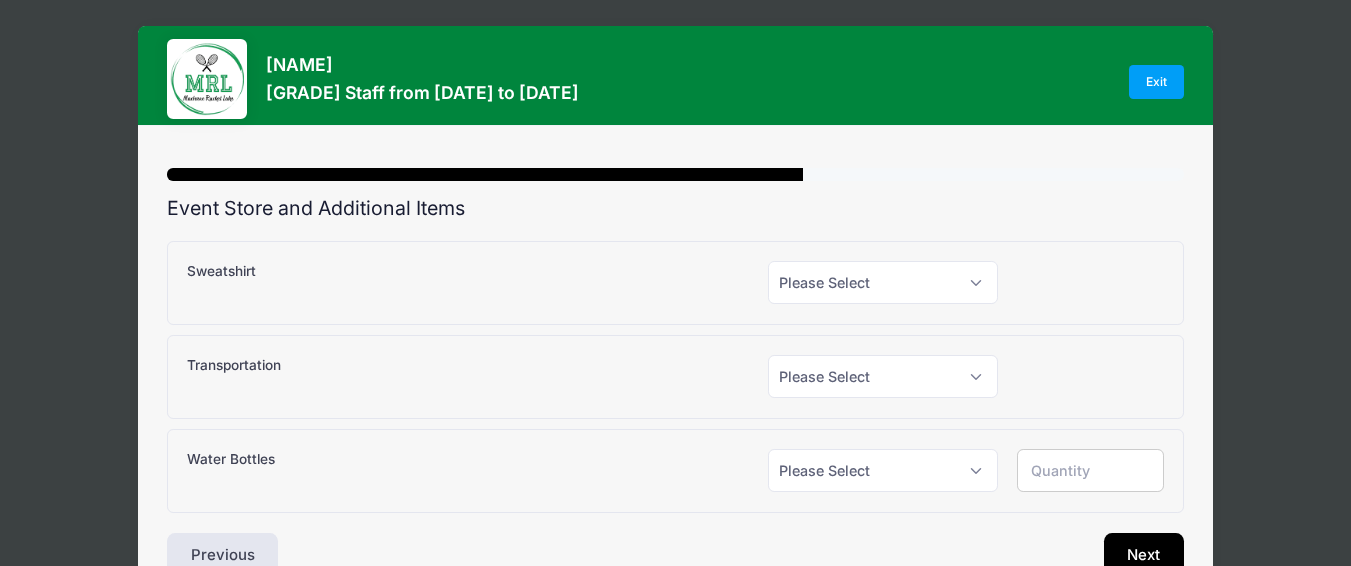 click on "Step  5 /7
Step 1
Step 2
Step 3
Step 4
Step 5
Policies
Extra Items
Summary
Participant Information
Participant's First Name
[FIRST]
Participant's Last Name
[LAST]" at bounding box center [675, 373] 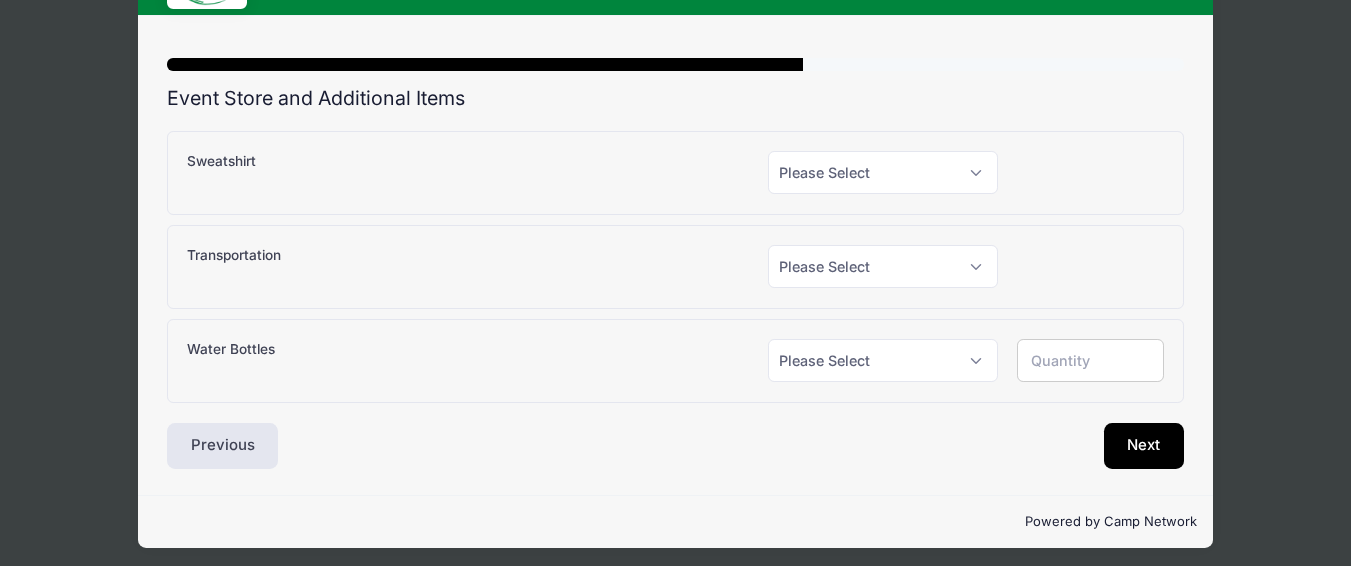 scroll, scrollTop: 118, scrollLeft: 0, axis: vertical 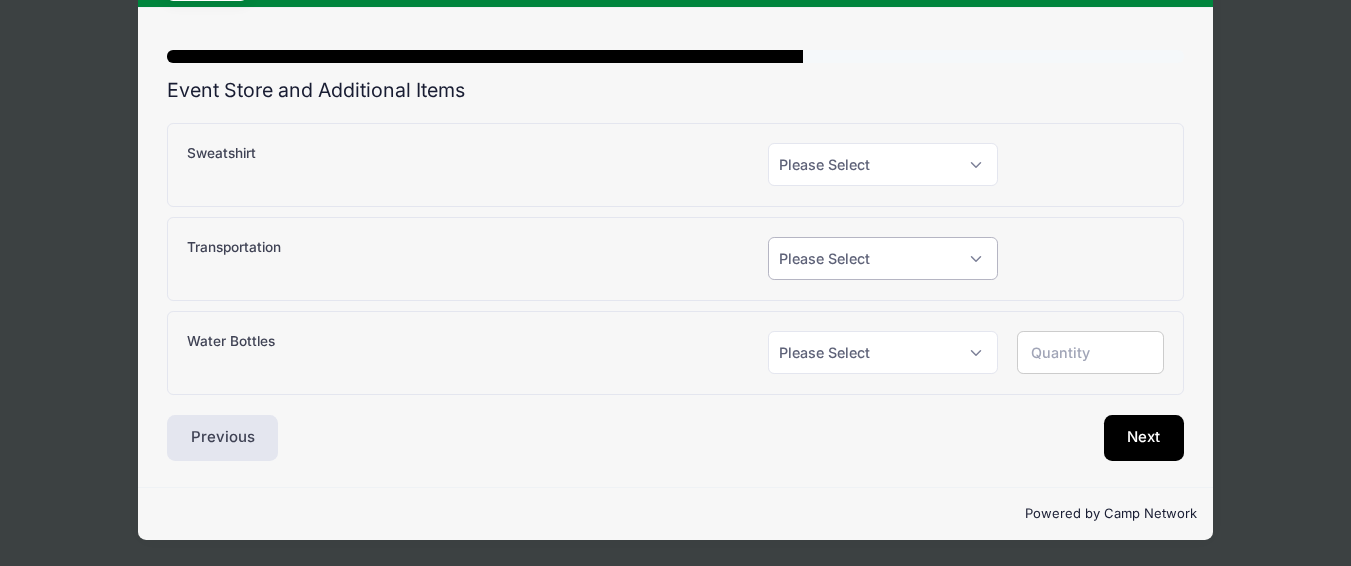 click on "Please Select Yes (+$150.00)
No" at bounding box center (882, 258) 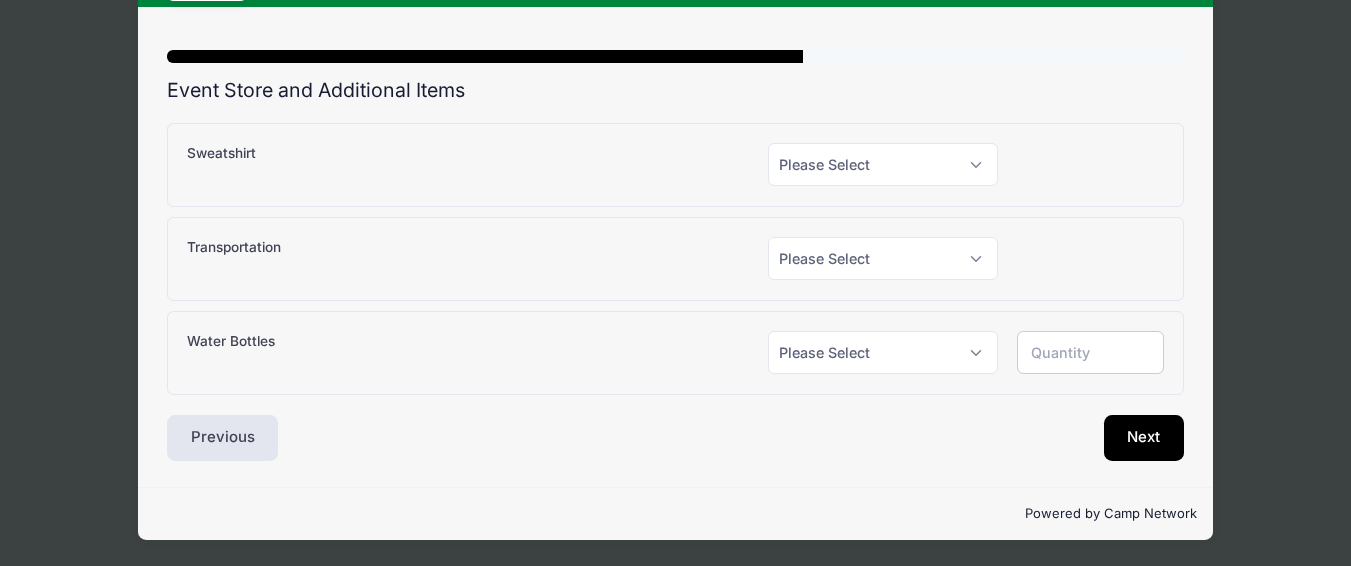 click on "Event Store and Additional Items" at bounding box center [675, 90] 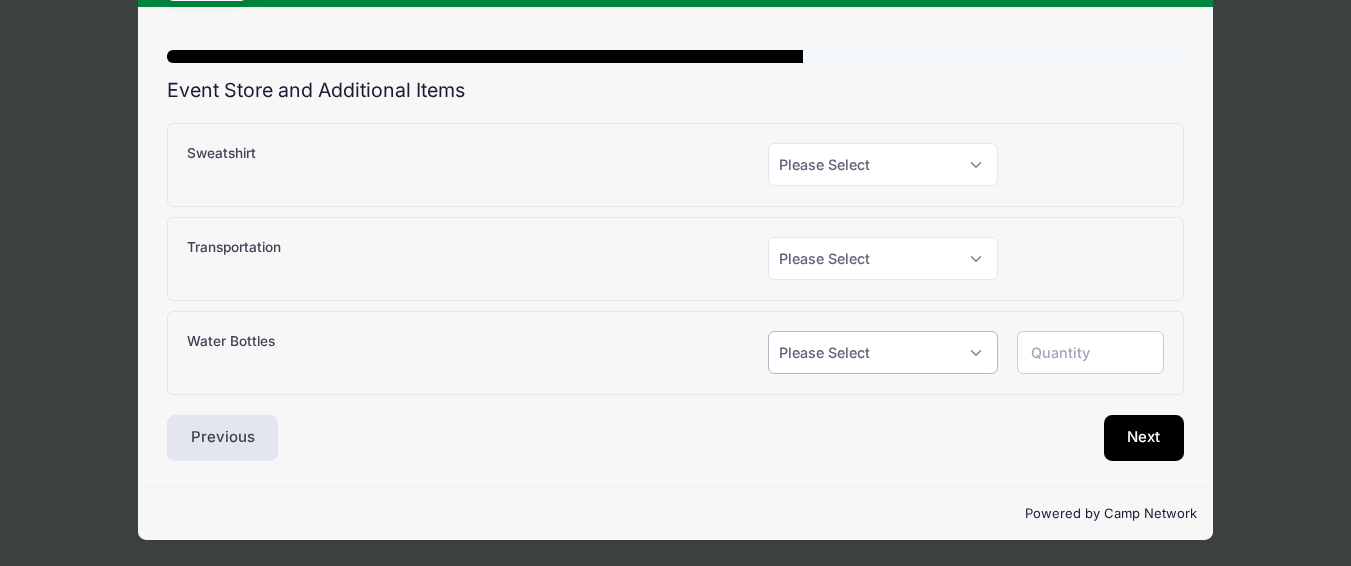 click on "Please Select Yes (+$12.00)
No" at bounding box center (882, 352) 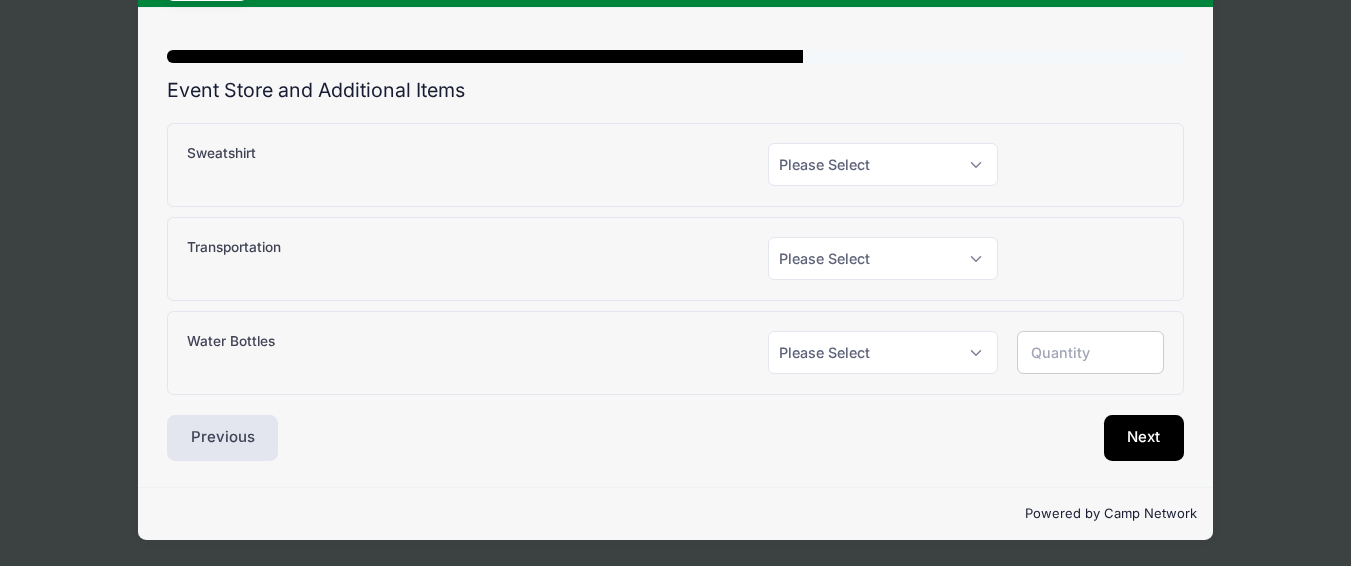 click on "11th Grade Staff
Sweatshirt
Please Select Yes (+$25.00)
No
No" at bounding box center [675, 252] 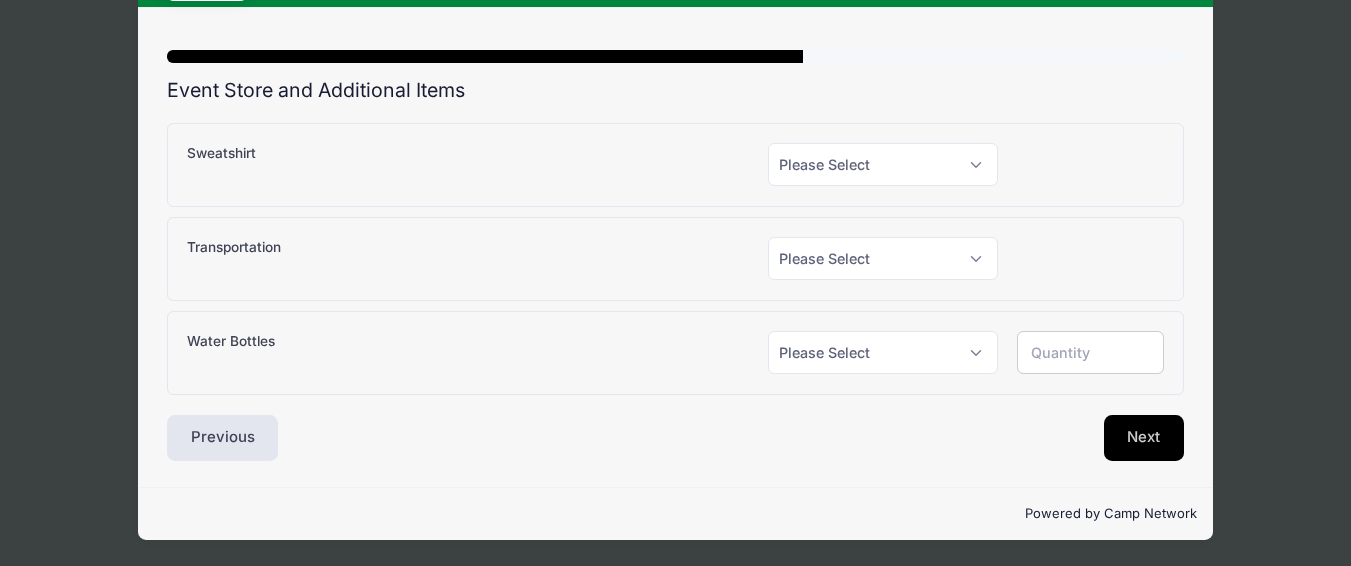 click on "Next" at bounding box center [1144, 438] 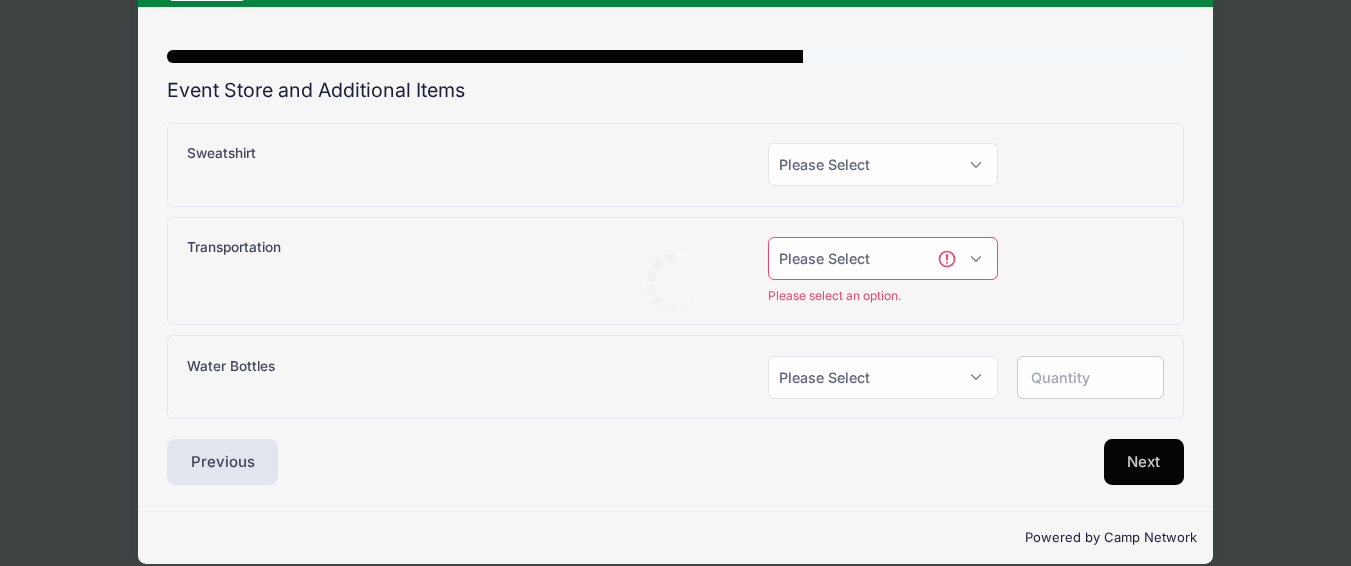 scroll, scrollTop: 142, scrollLeft: 0, axis: vertical 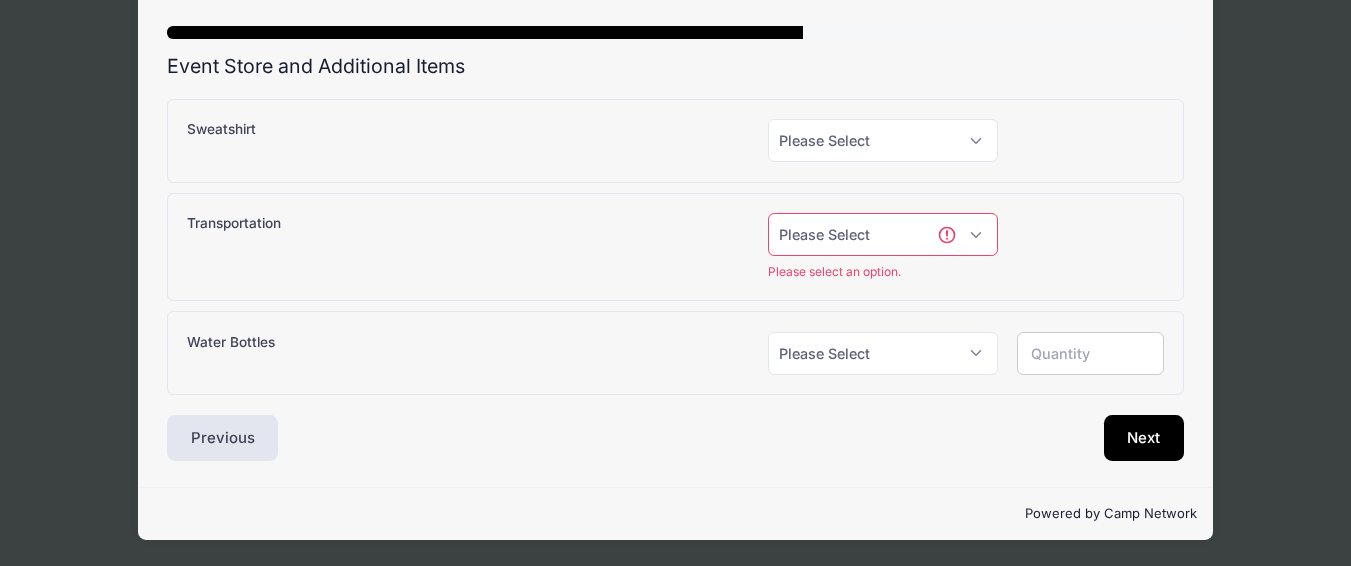 click on "Please Select Yes (+$150.00)
No" at bounding box center [882, 234] 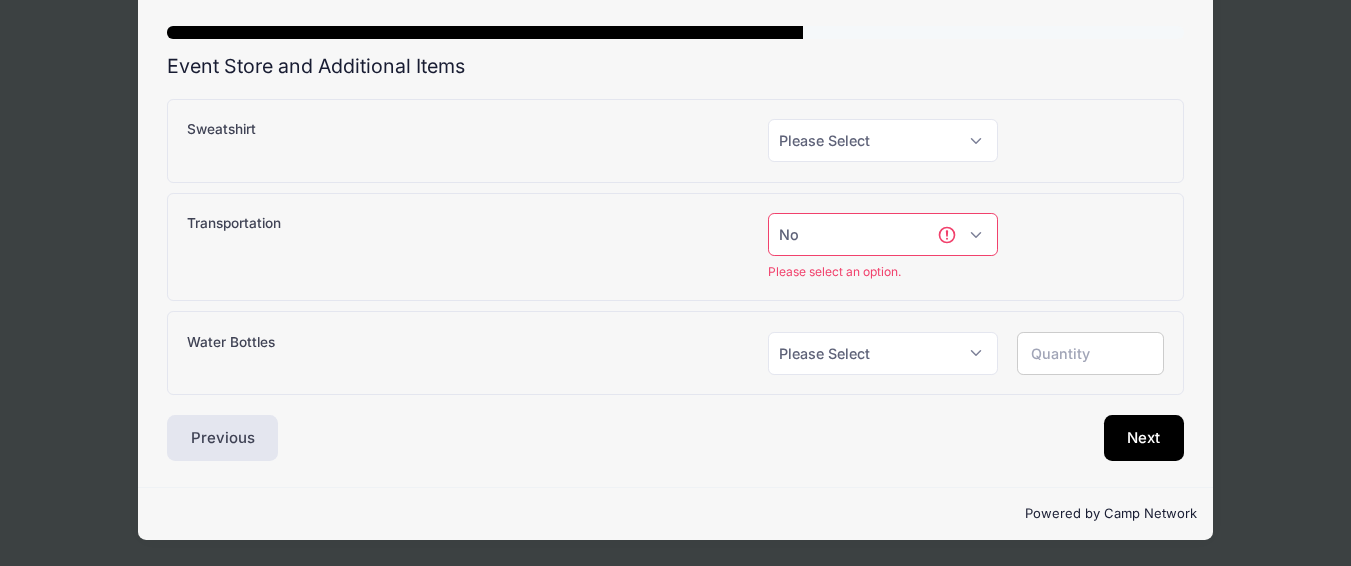 click on "Please Select Yes (+$150.00)
No" at bounding box center (882, 234) 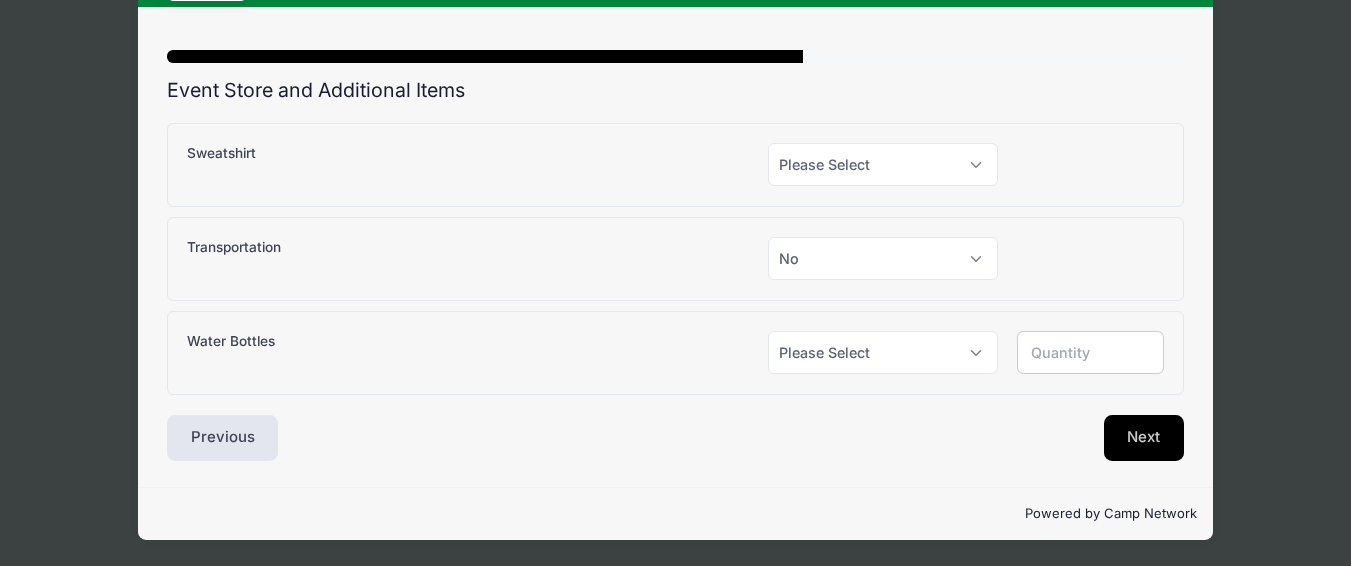 click on "Next" at bounding box center (1144, 438) 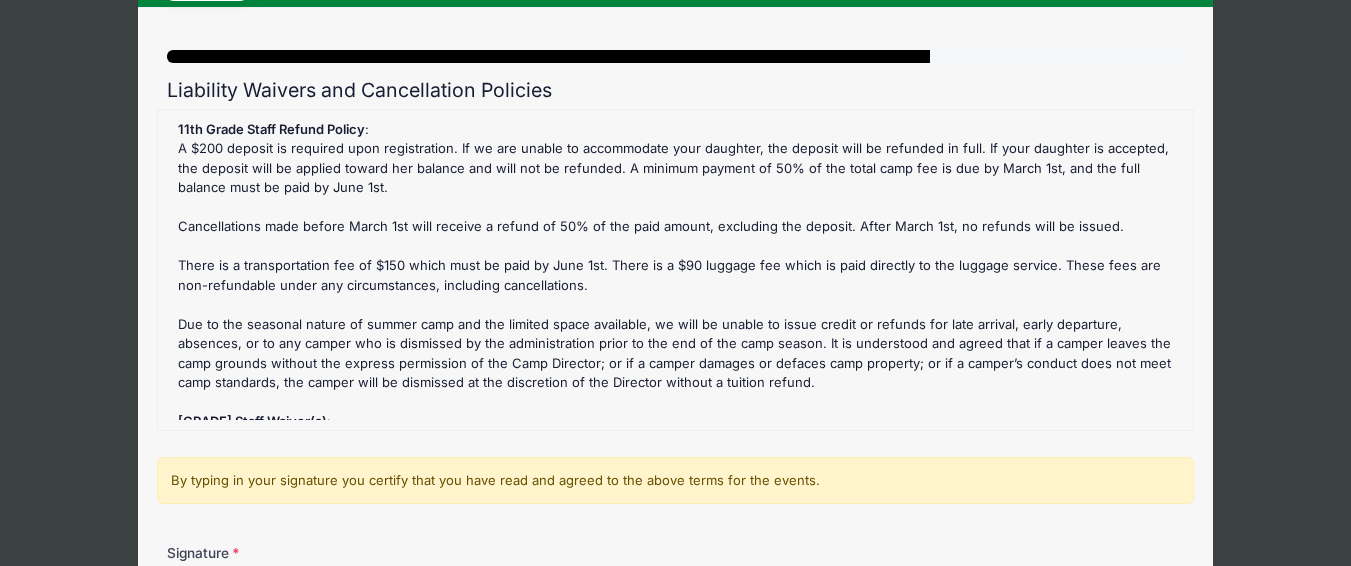 scroll, scrollTop: 0, scrollLeft: 0, axis: both 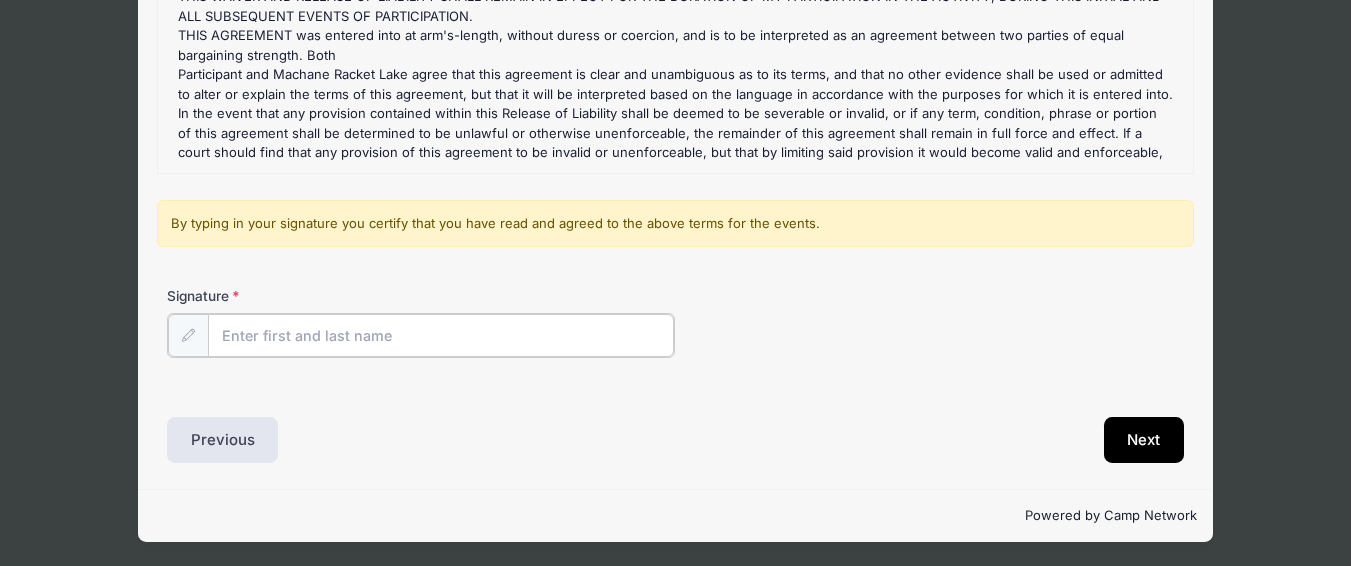 click on "Signature" at bounding box center [441, 335] 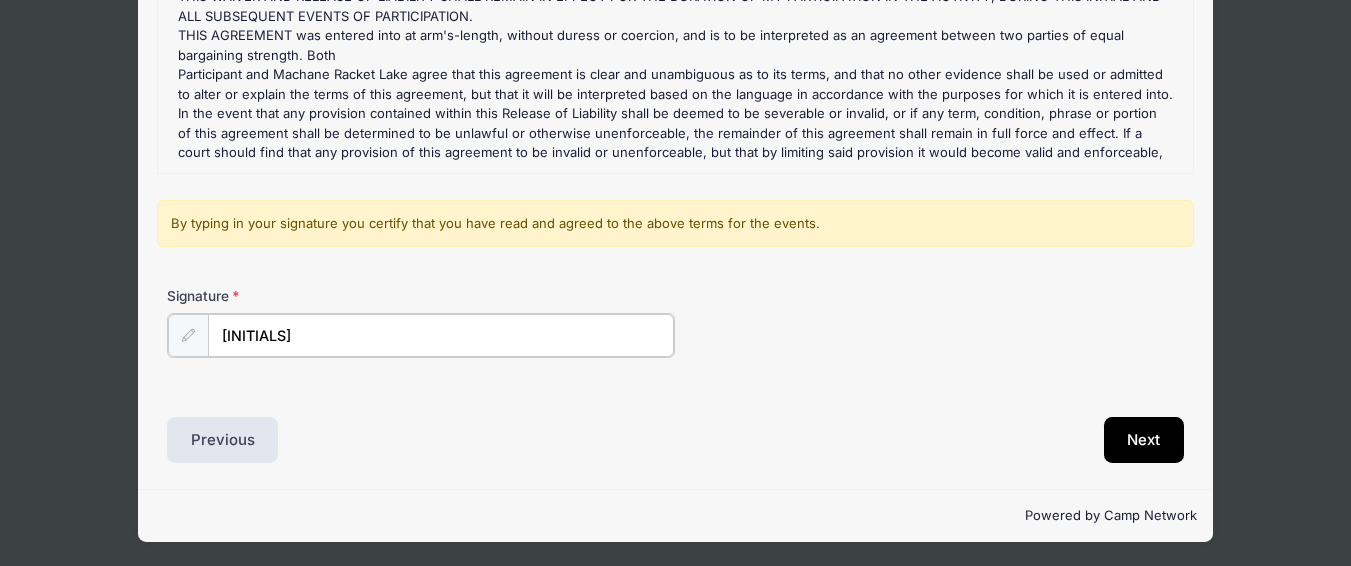 type on "j" 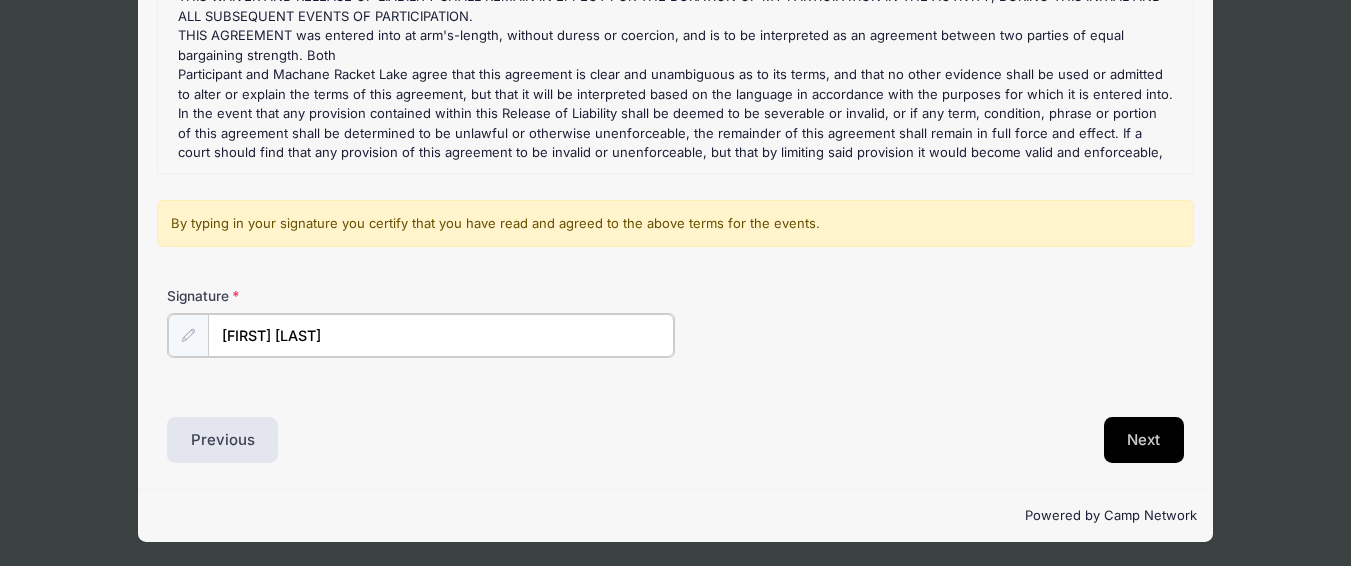 type on "[FIRST] [LAST]" 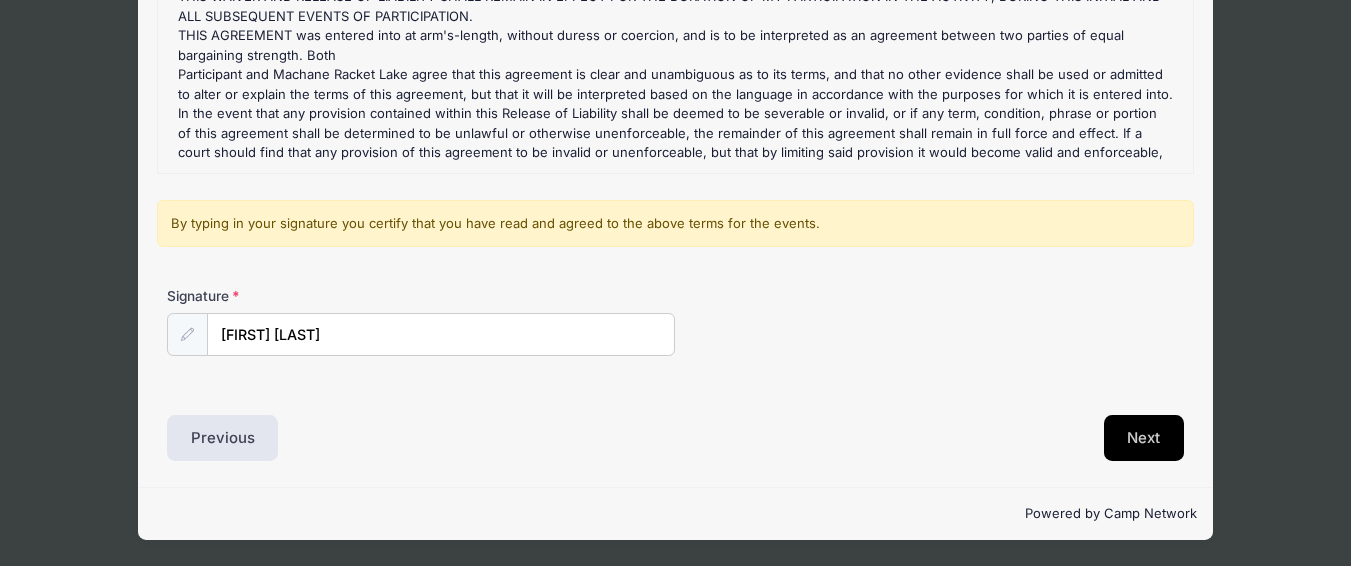 click on "Next" at bounding box center (1144, 438) 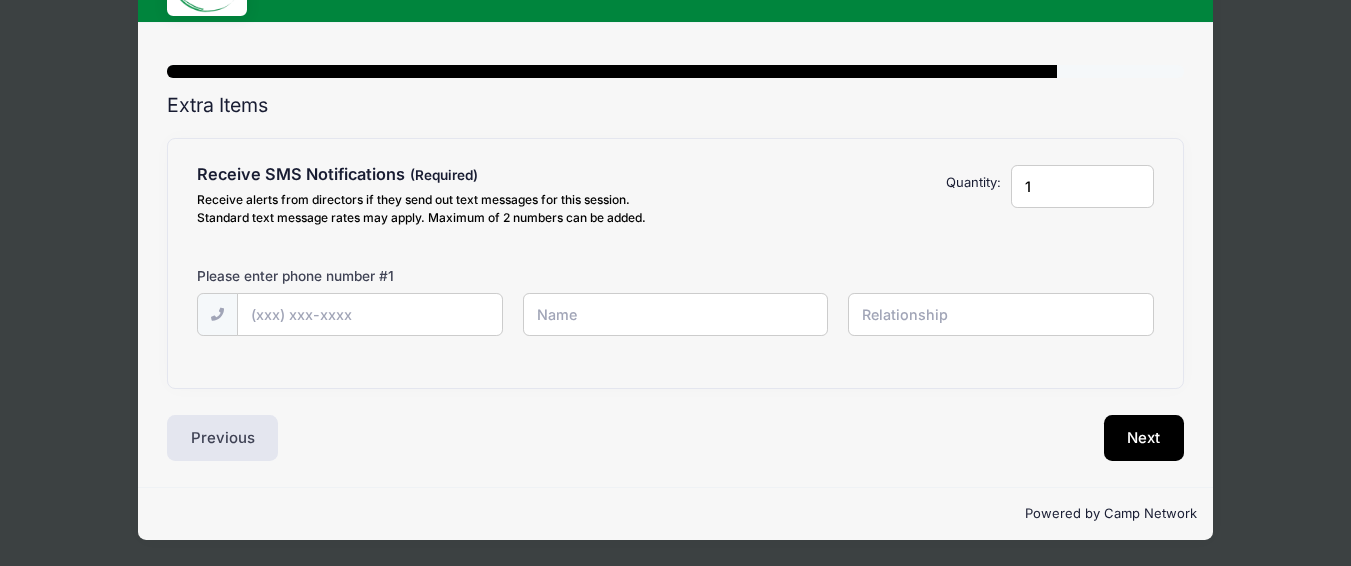 scroll, scrollTop: 0, scrollLeft: 0, axis: both 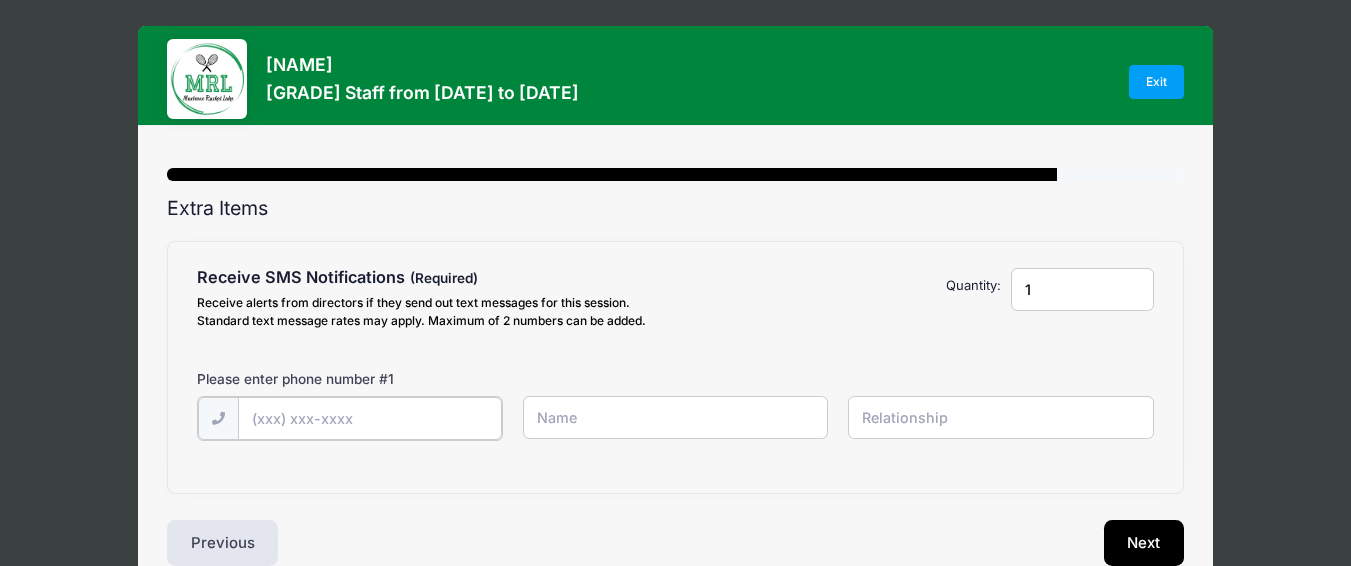 click at bounding box center (0, 0) 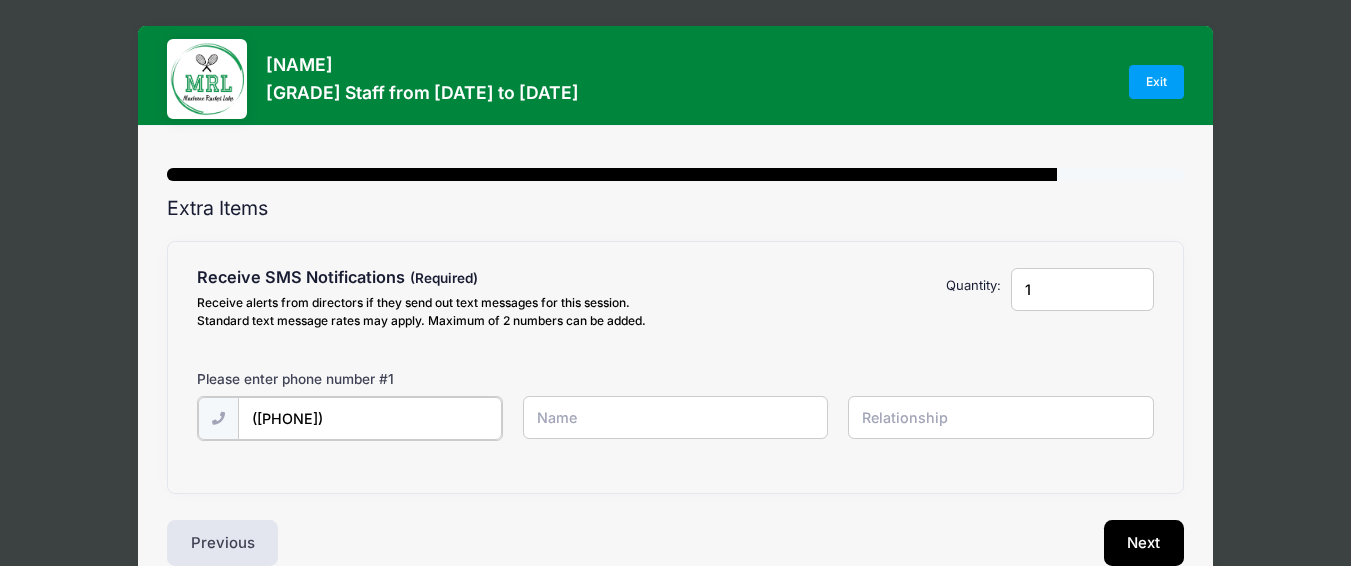 type on "([PHONE])" 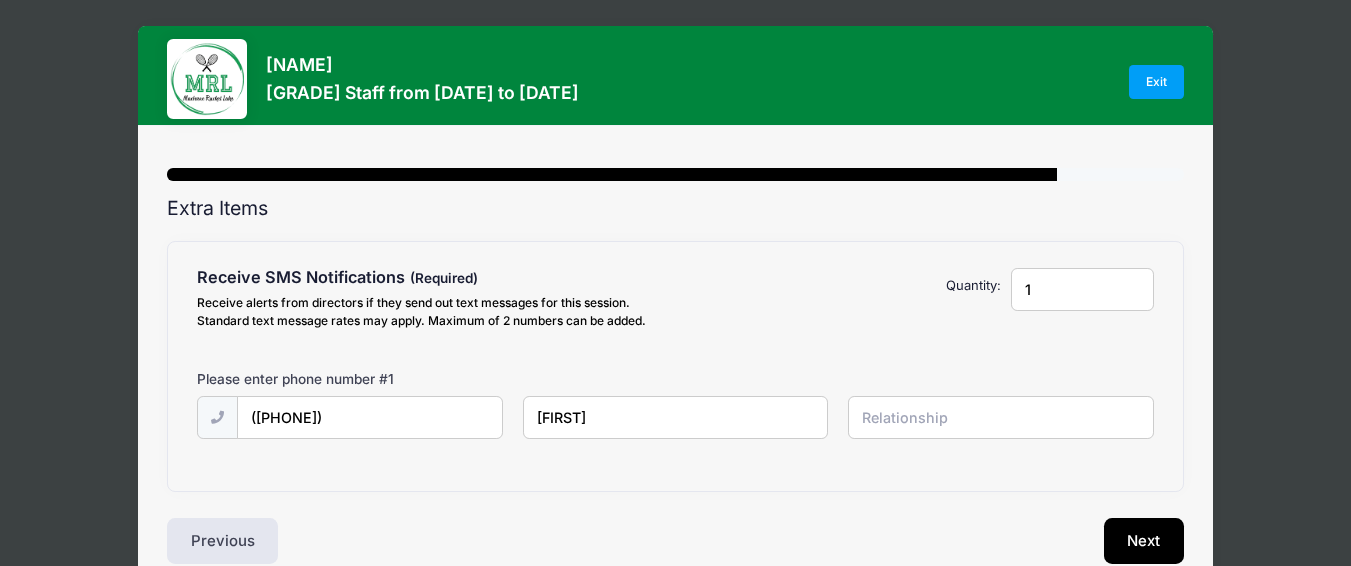type on "[FIRST]" 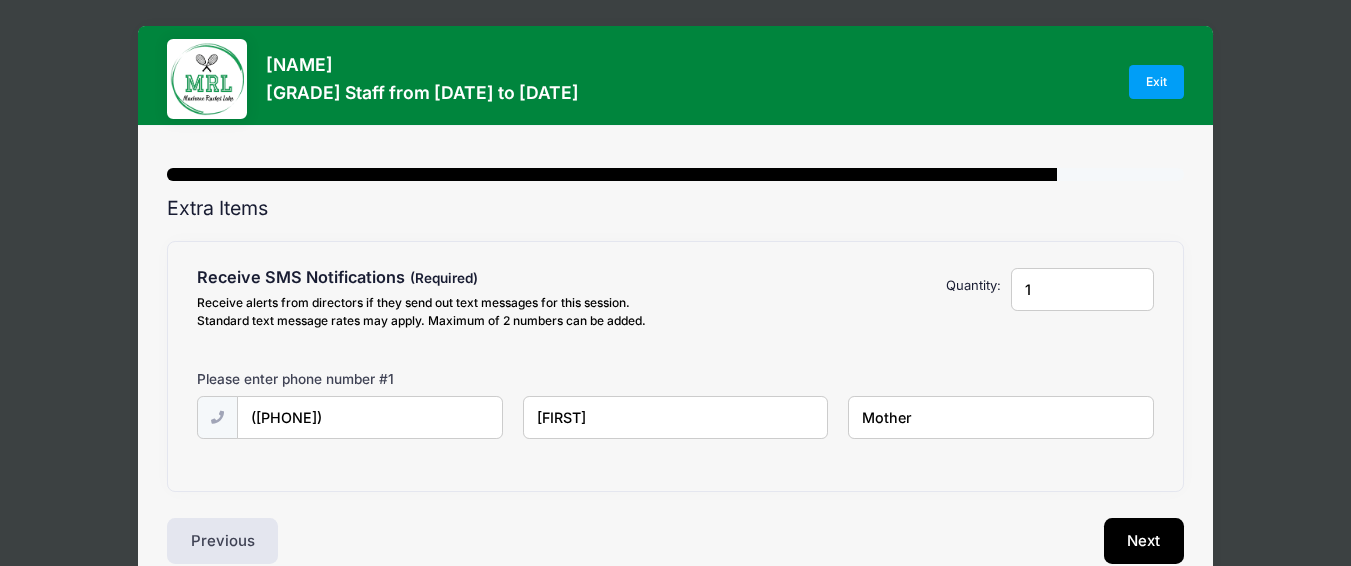 type on "Mother" 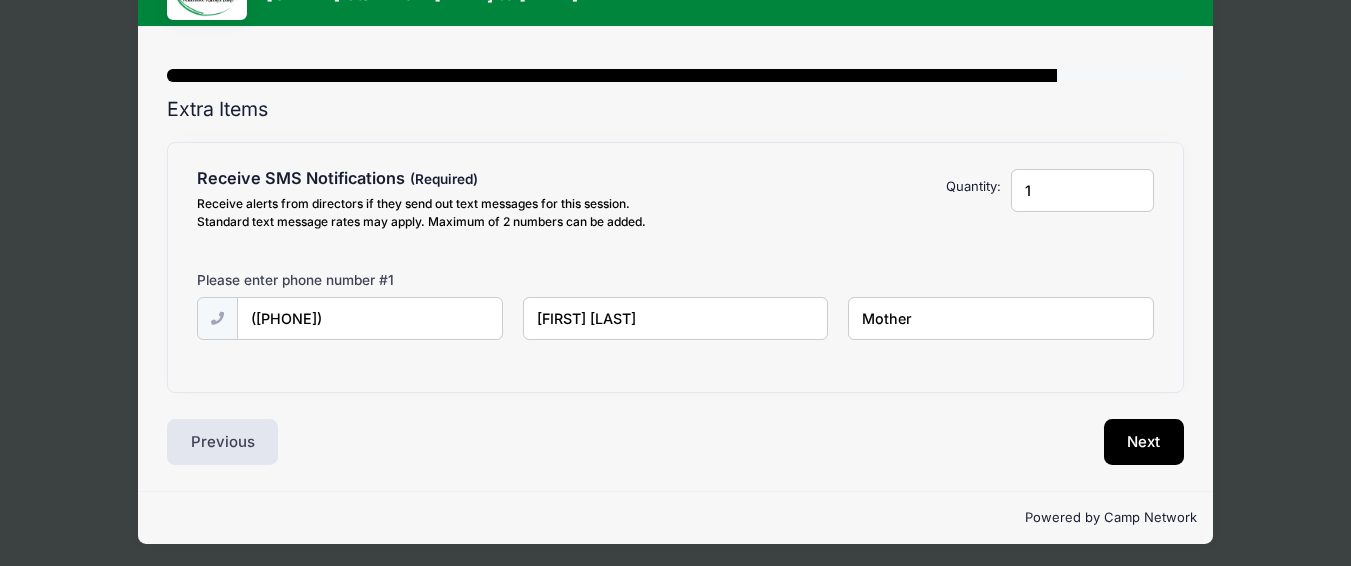 scroll, scrollTop: 103, scrollLeft: 0, axis: vertical 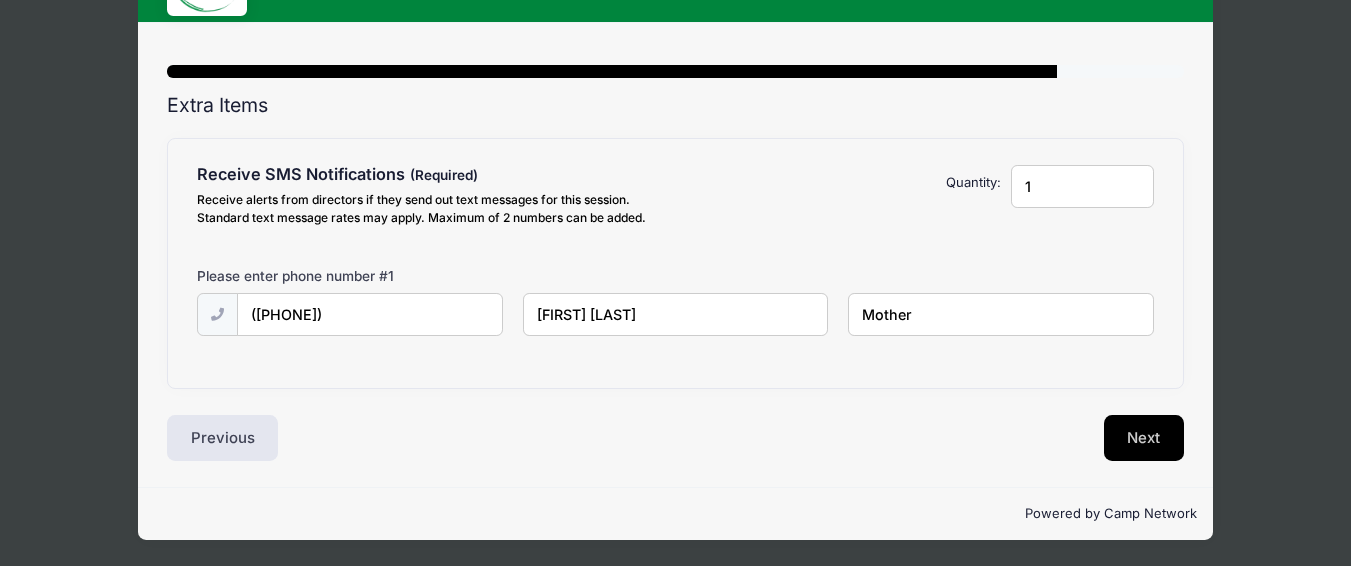 type on "[FIRST] [LAST]" 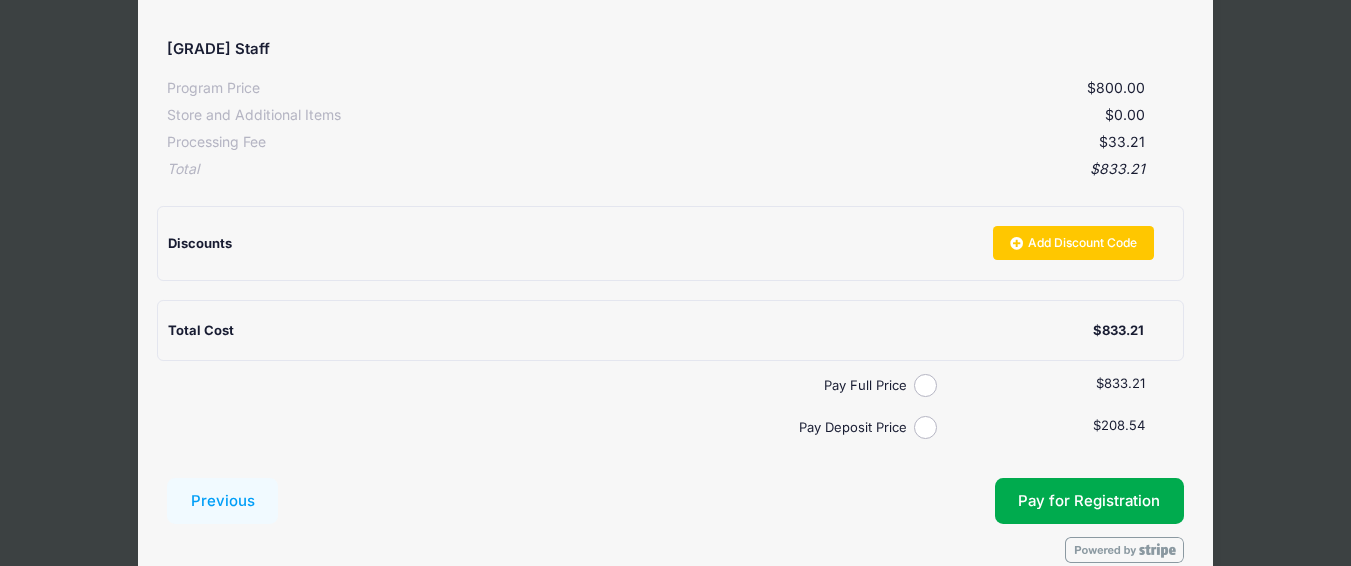 scroll, scrollTop: 367, scrollLeft: 0, axis: vertical 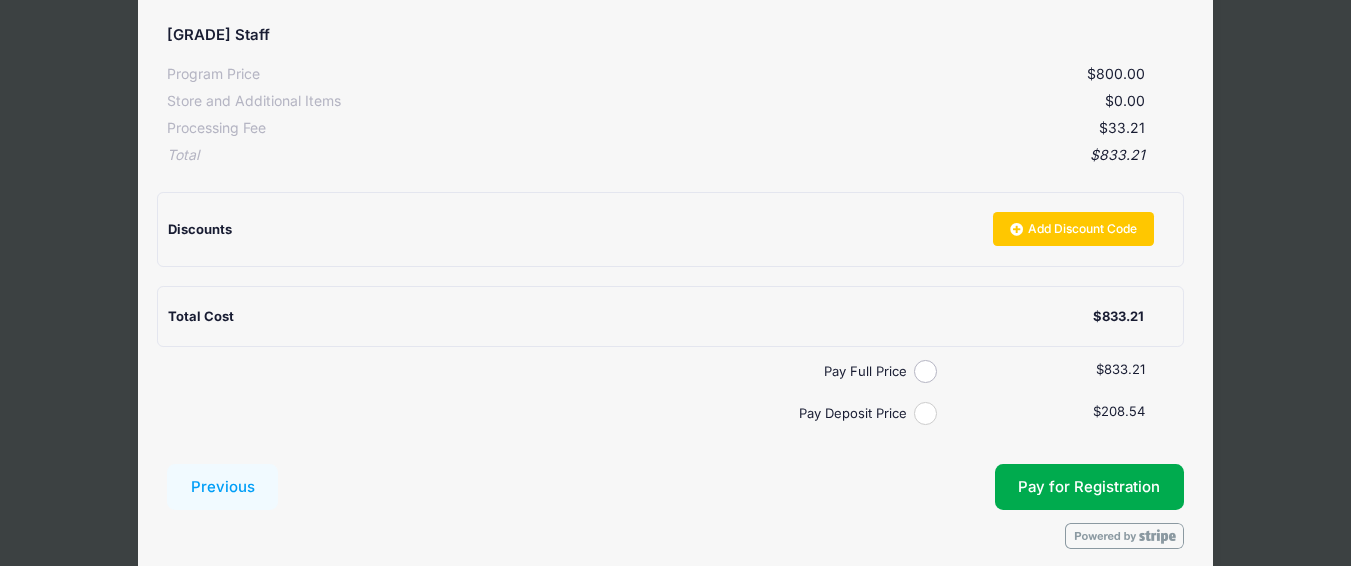 click on "Pay Deposit Price" at bounding box center (925, 413) 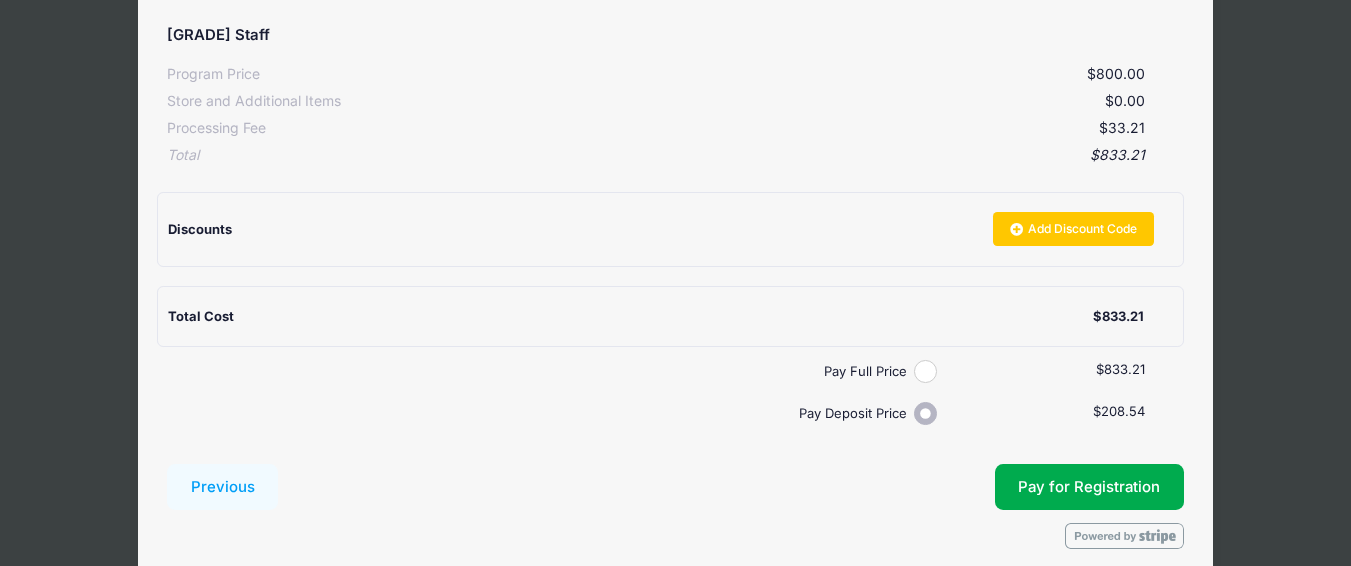 click on "Pay Full Price" at bounding box center [925, 371] 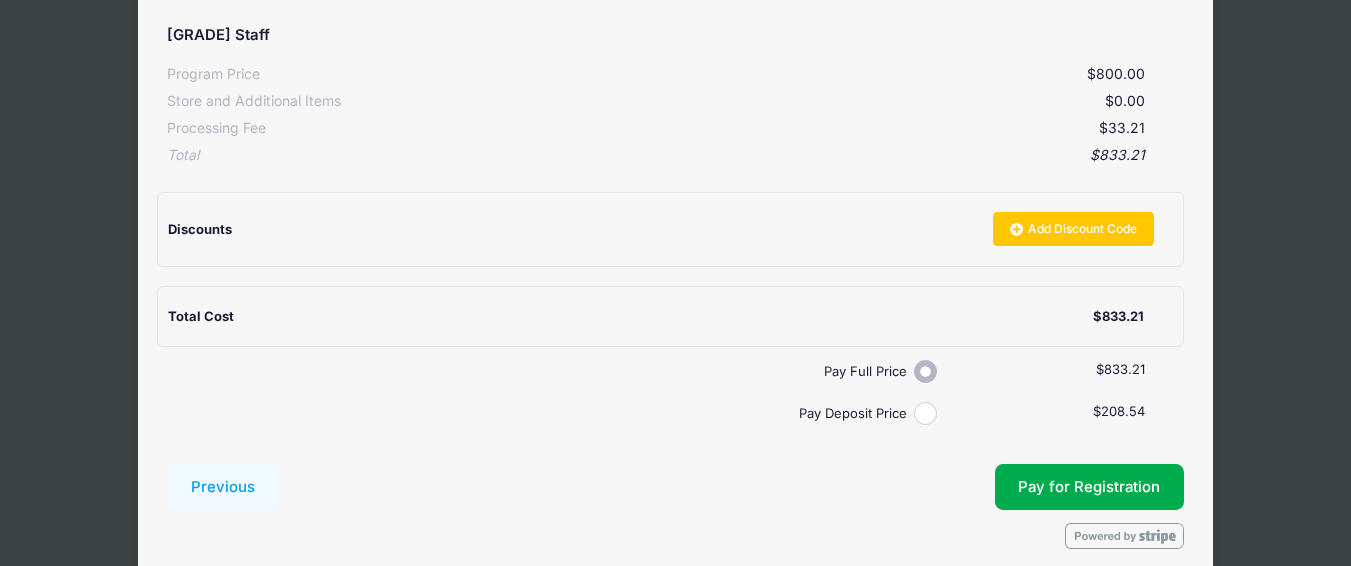 click on "Pay Deposit Price" at bounding box center [925, 413] 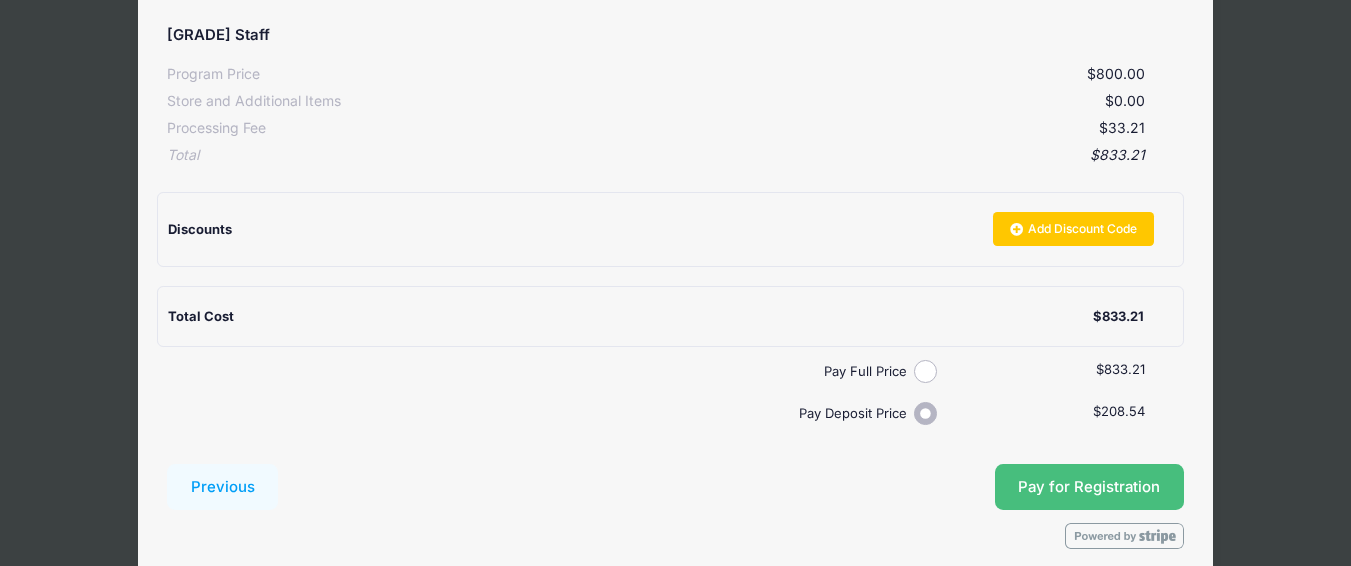 click on "Pay for Registration" at bounding box center [1089, 487] 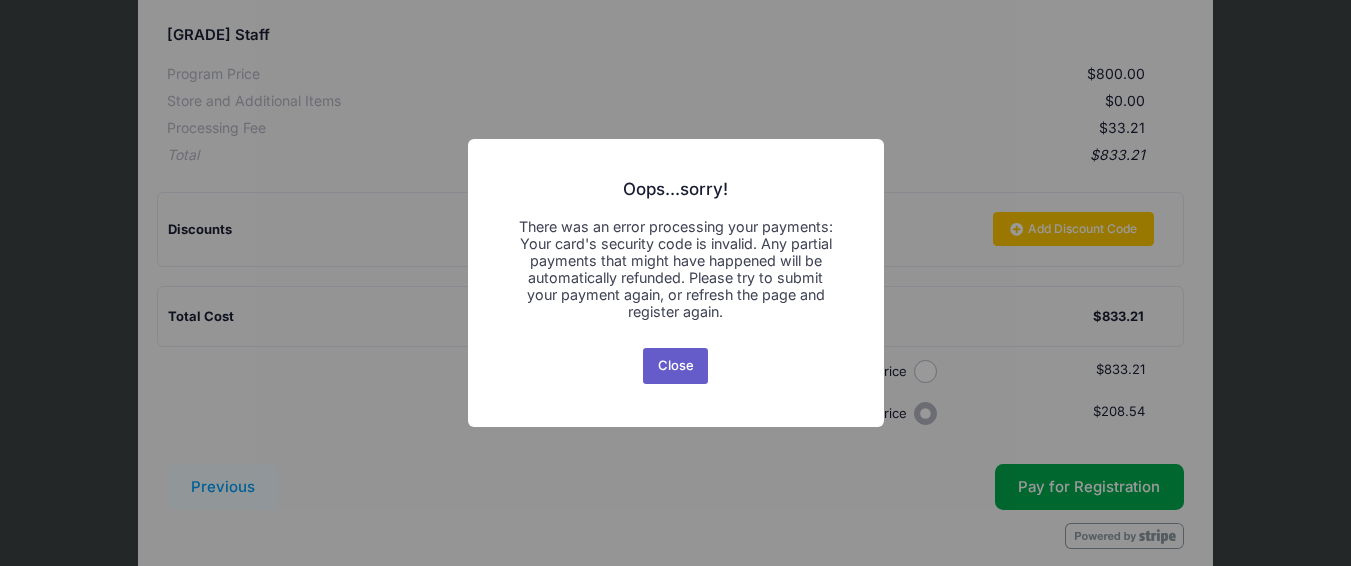 click on "Close" at bounding box center [675, 366] 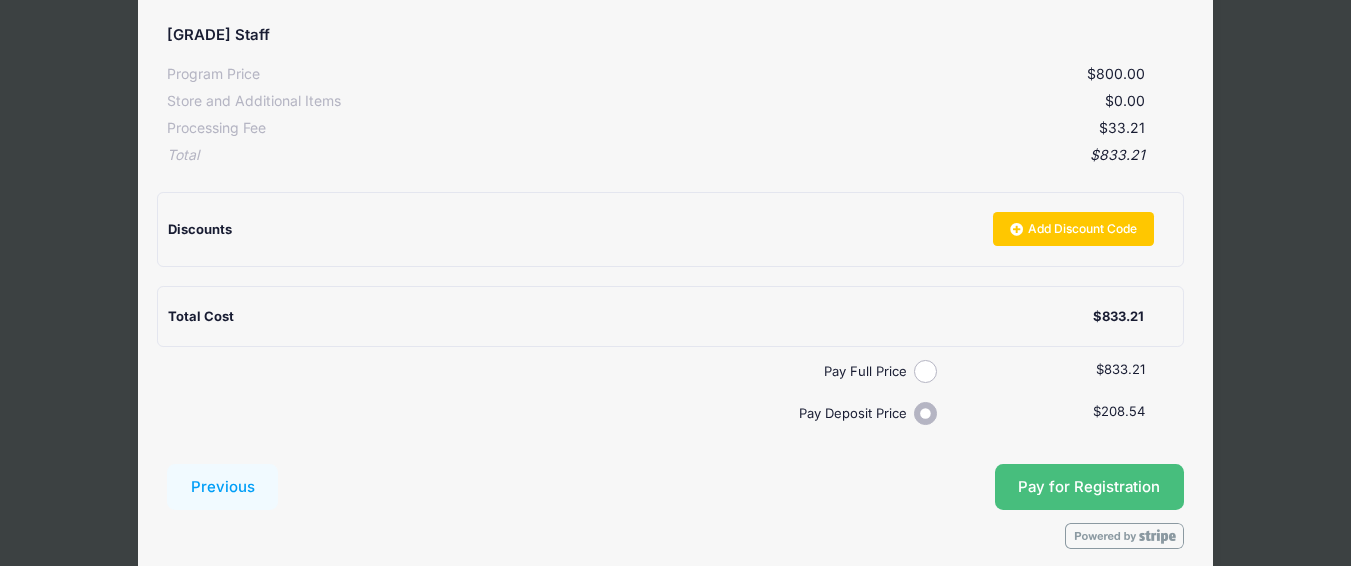 click on "Pay for Registration" at bounding box center (1089, 487) 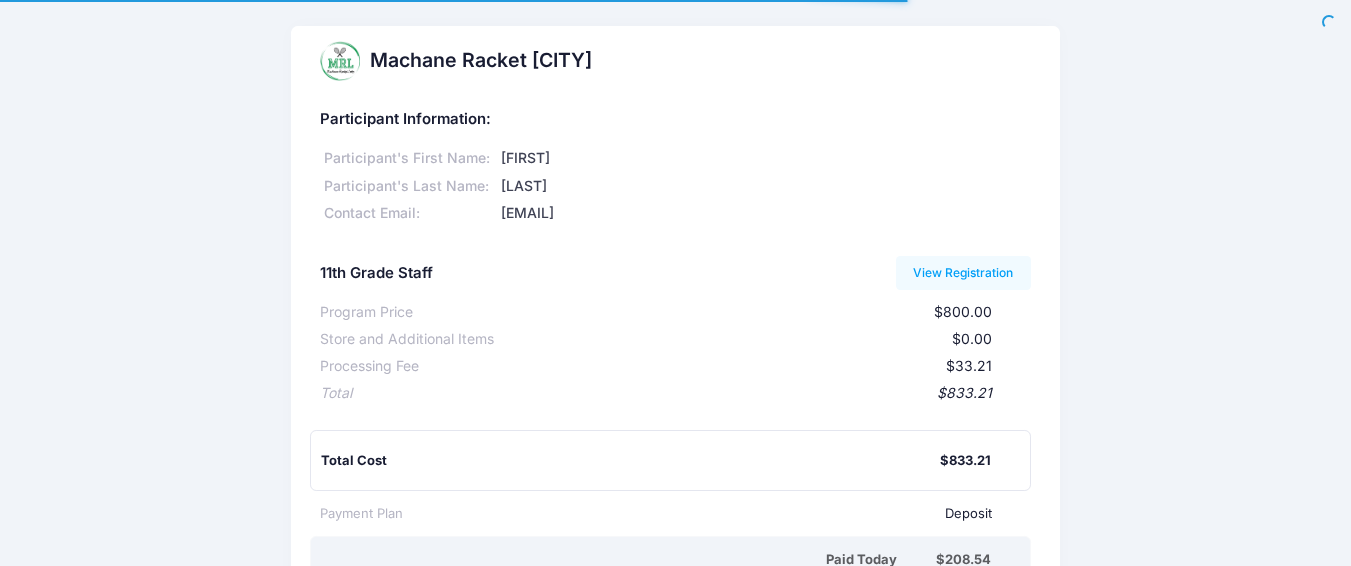 scroll, scrollTop: 0, scrollLeft: 0, axis: both 